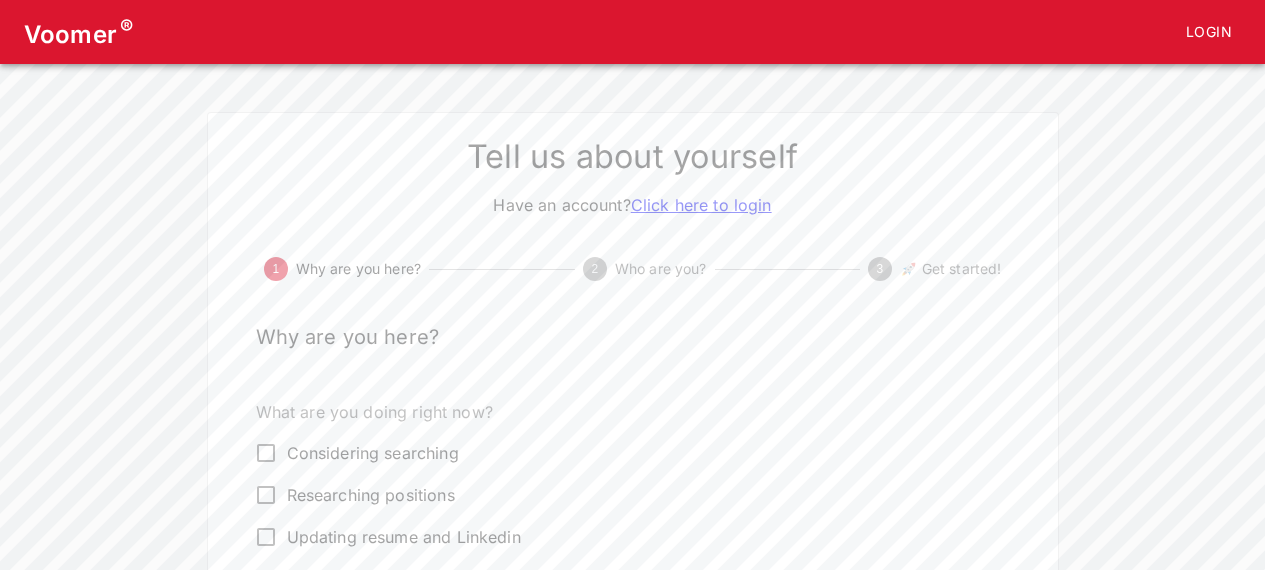 scroll, scrollTop: 102, scrollLeft: 0, axis: vertical 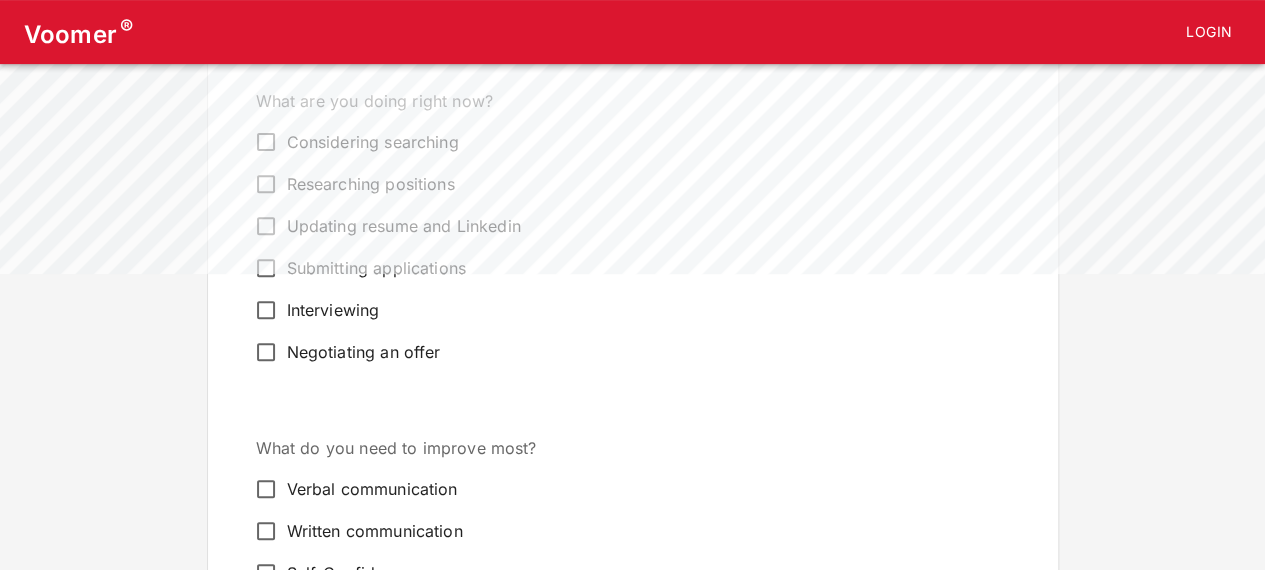 click on "Tell us about yourself Have an account?  Click here to login 1 Why are you here? 2 Who are you? 3 🚀 Get started! Why are you here? What are you doing right now? Considering searching Researching positions Updating resume and Linkedin Submitting applications Interviewing Negotiating an offer What do you need to improve most? Verbal communication Written communication Self-Confidence Technical Skills Time Management Networking Emotional Intelligence Everything What else do you need to improve? x What else do you need to improve? Next" at bounding box center (633, 438) 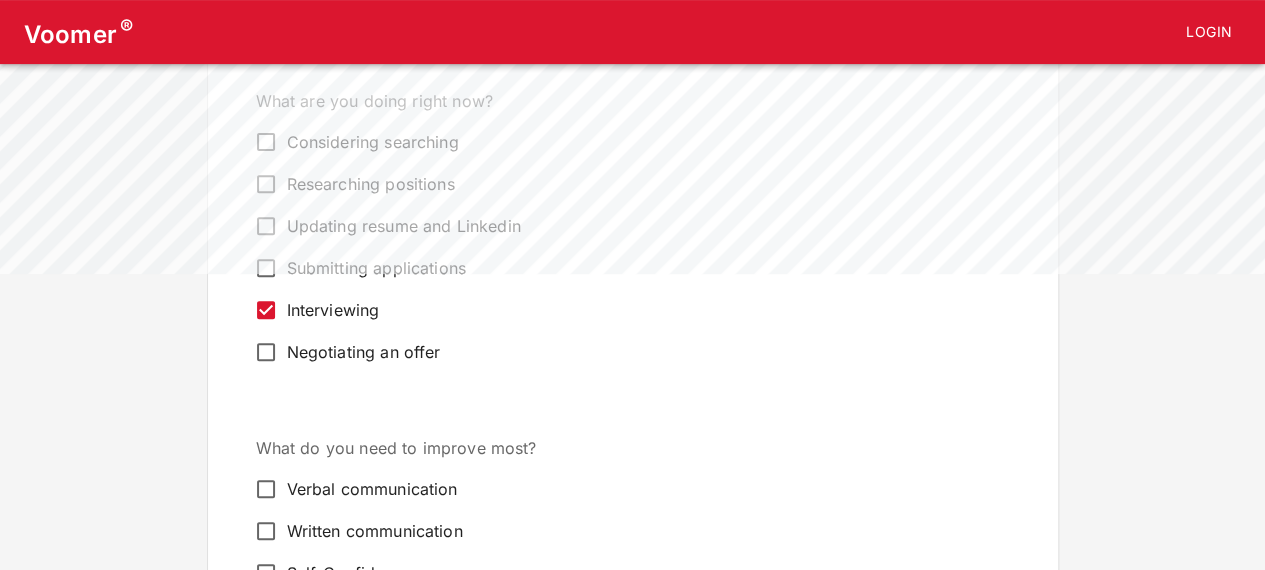 click on "Considering searching" at bounding box center (373, 142) 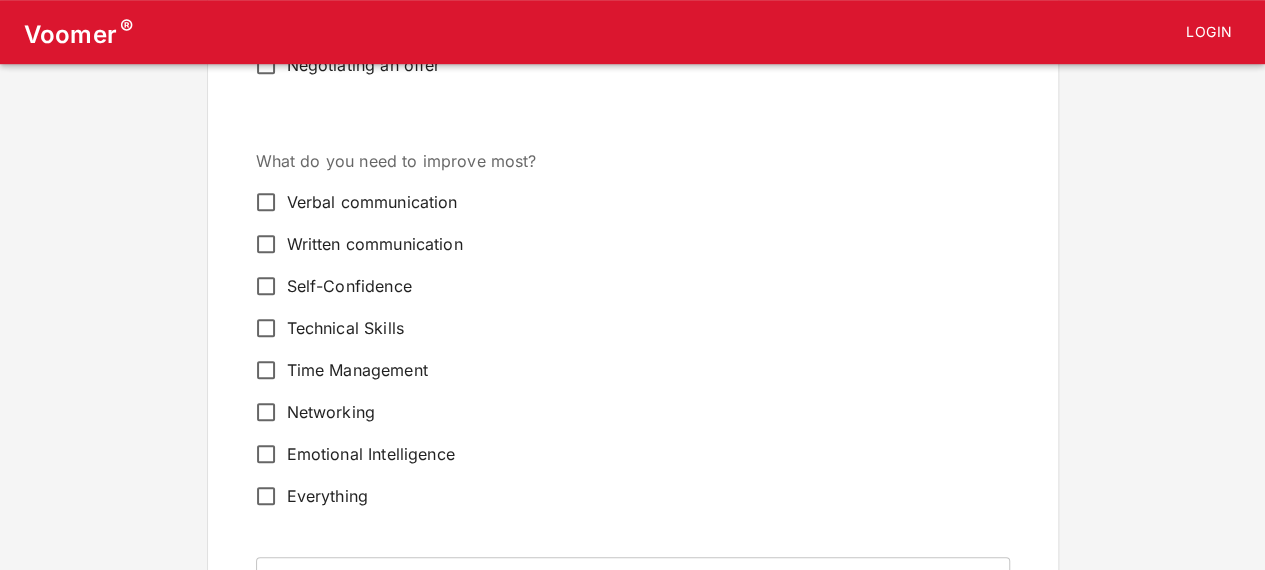 scroll, scrollTop: 601, scrollLeft: 0, axis: vertical 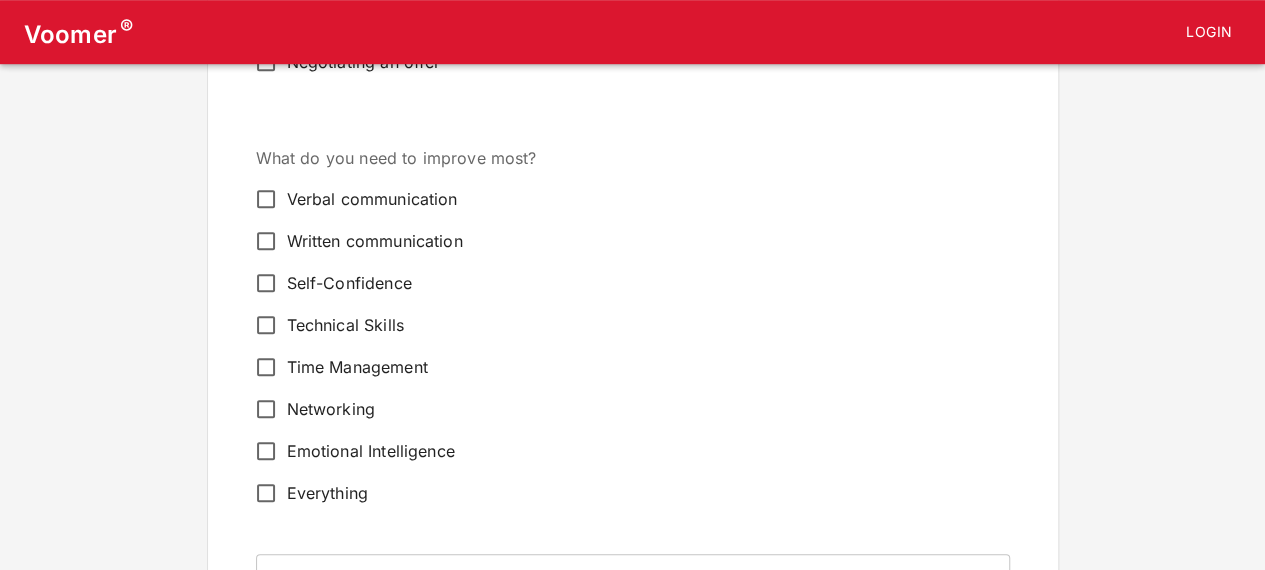 click on "Verbal communication" at bounding box center [372, 199] 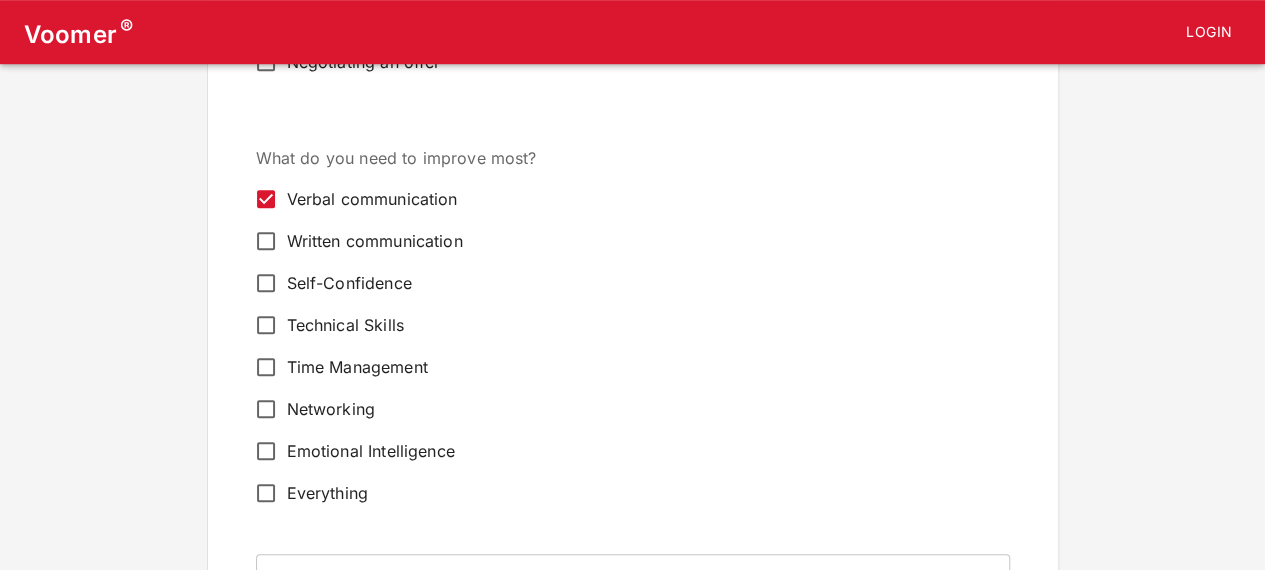 click on "Technical Skills" at bounding box center (345, 325) 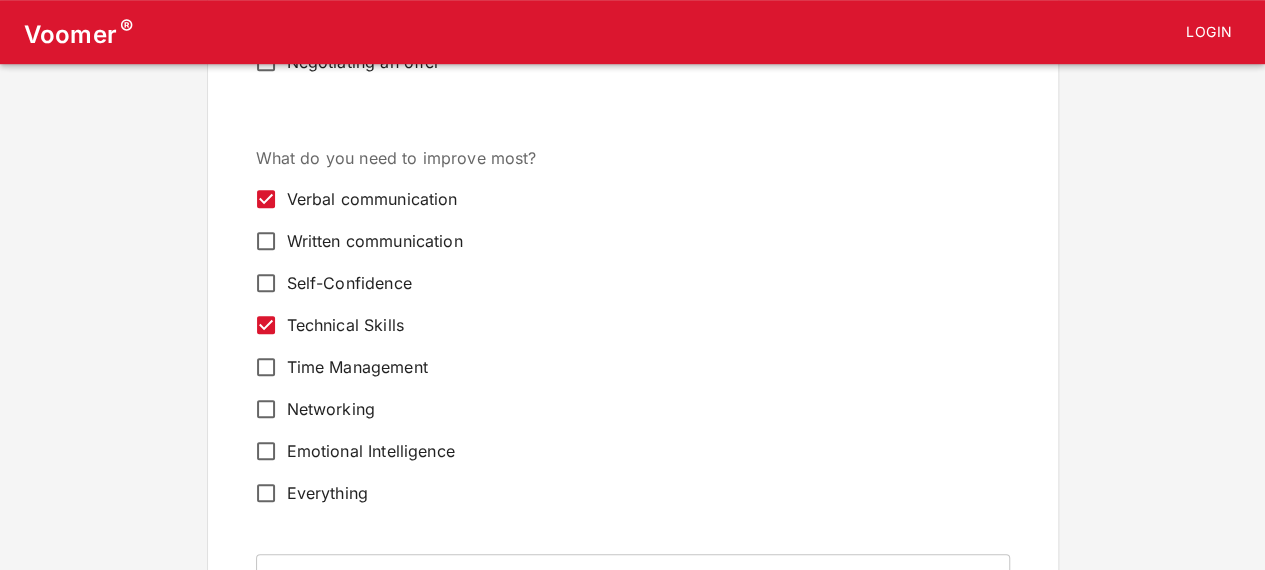 click on "Time Management" at bounding box center [357, 367] 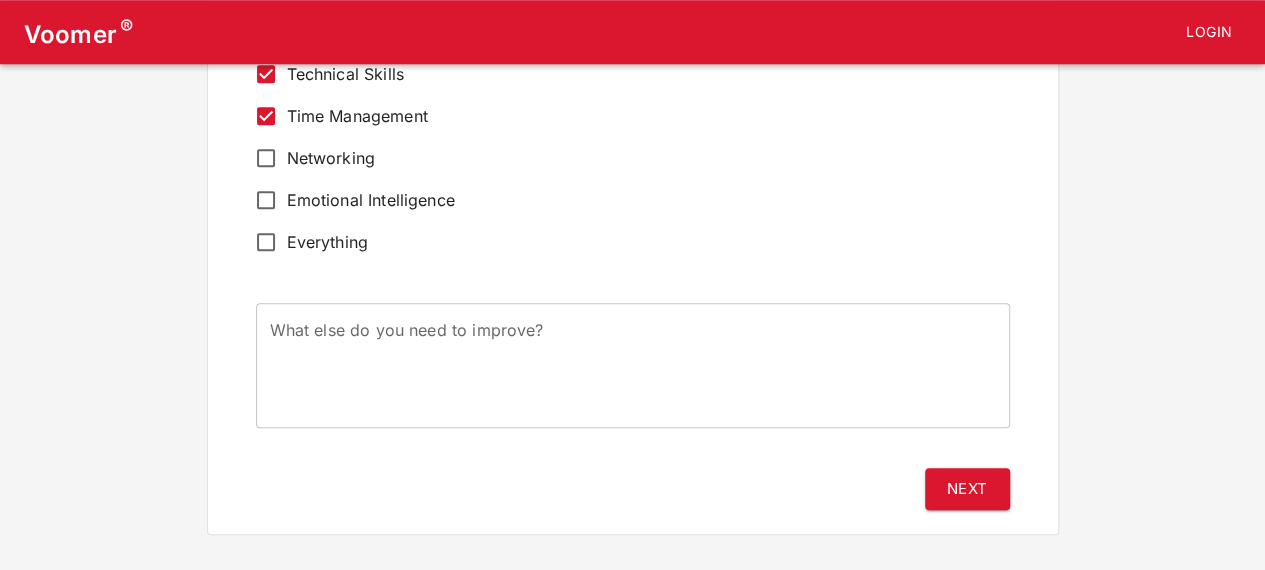 scroll, scrollTop: 856, scrollLeft: 0, axis: vertical 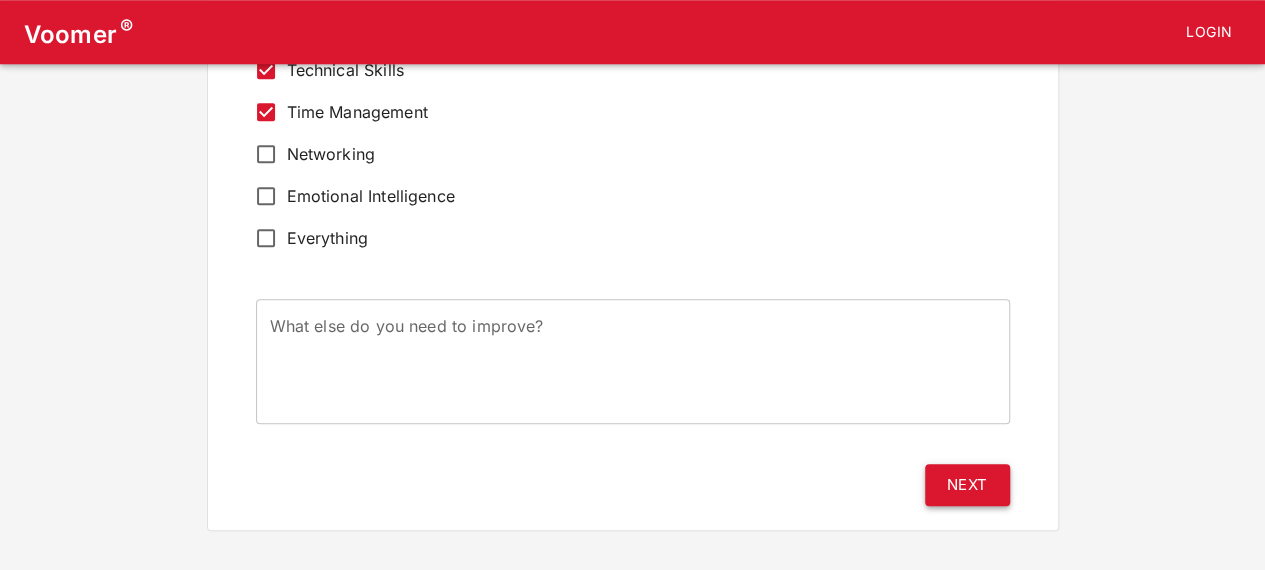 click on "Next" at bounding box center (967, 485) 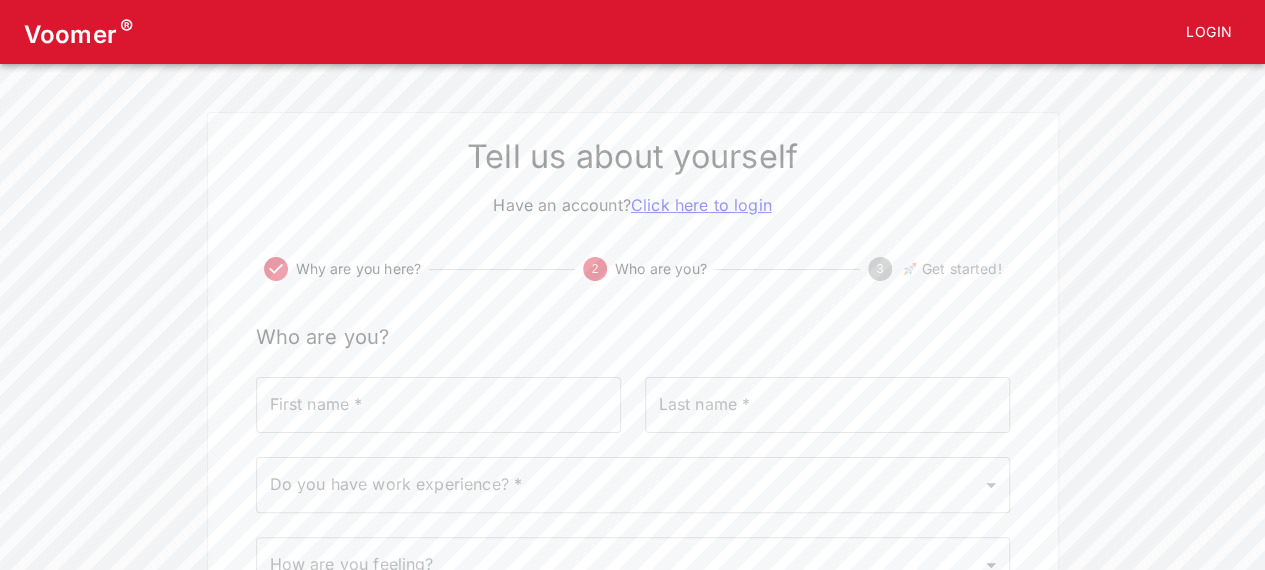 scroll, scrollTop: 177, scrollLeft: 0, axis: vertical 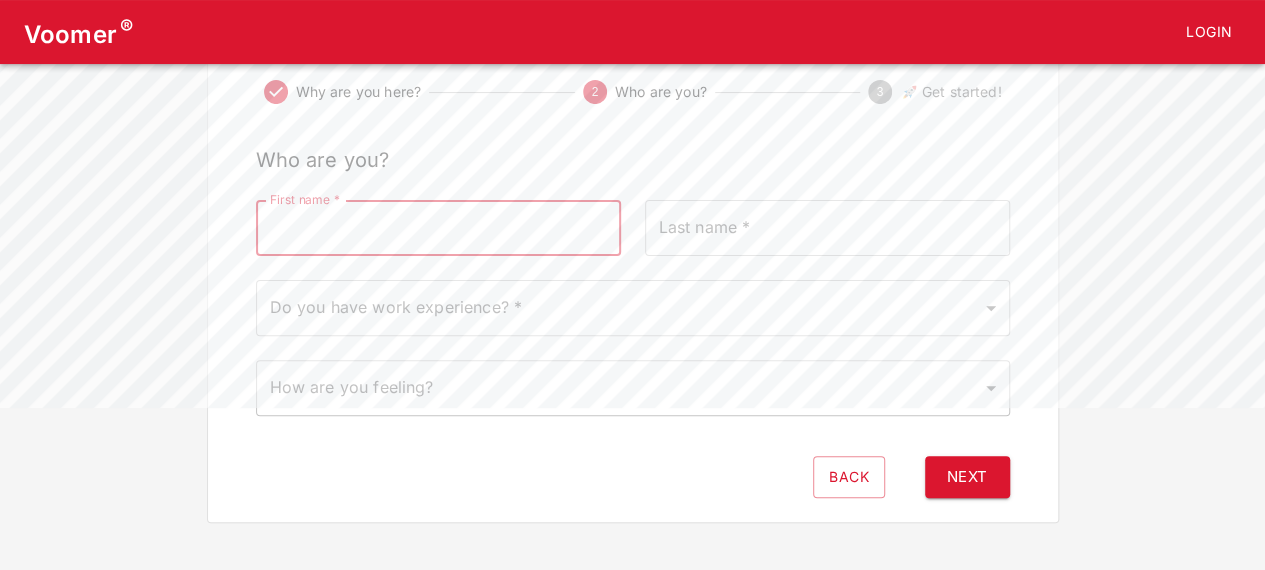 click on "First name *" at bounding box center [438, 228] 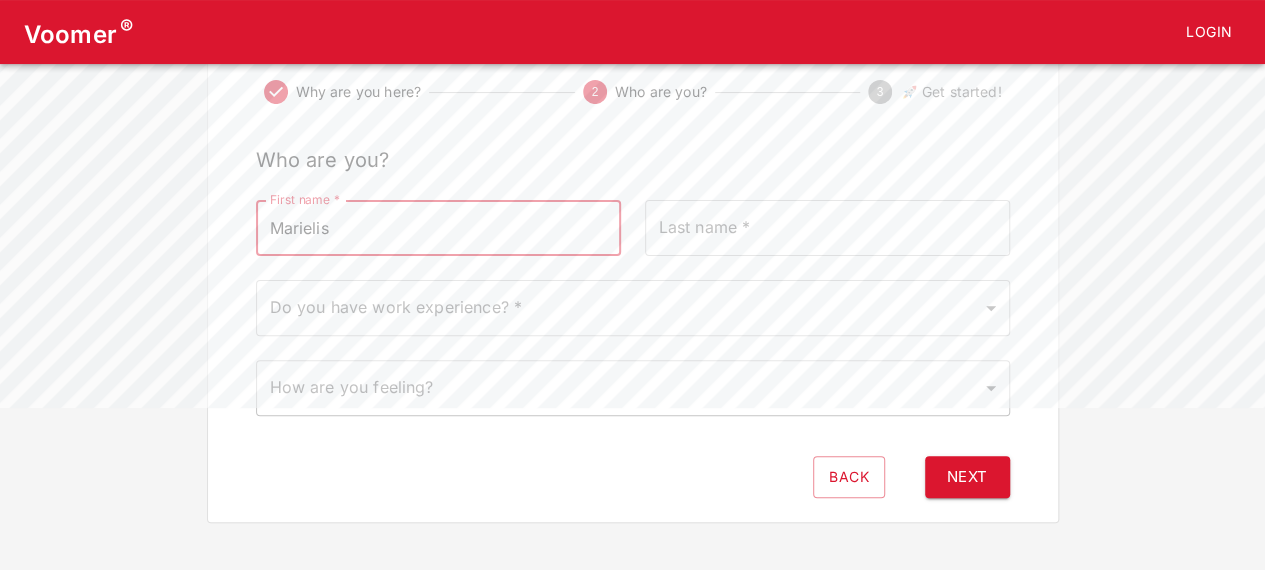 type on "Fonseca Padilla" 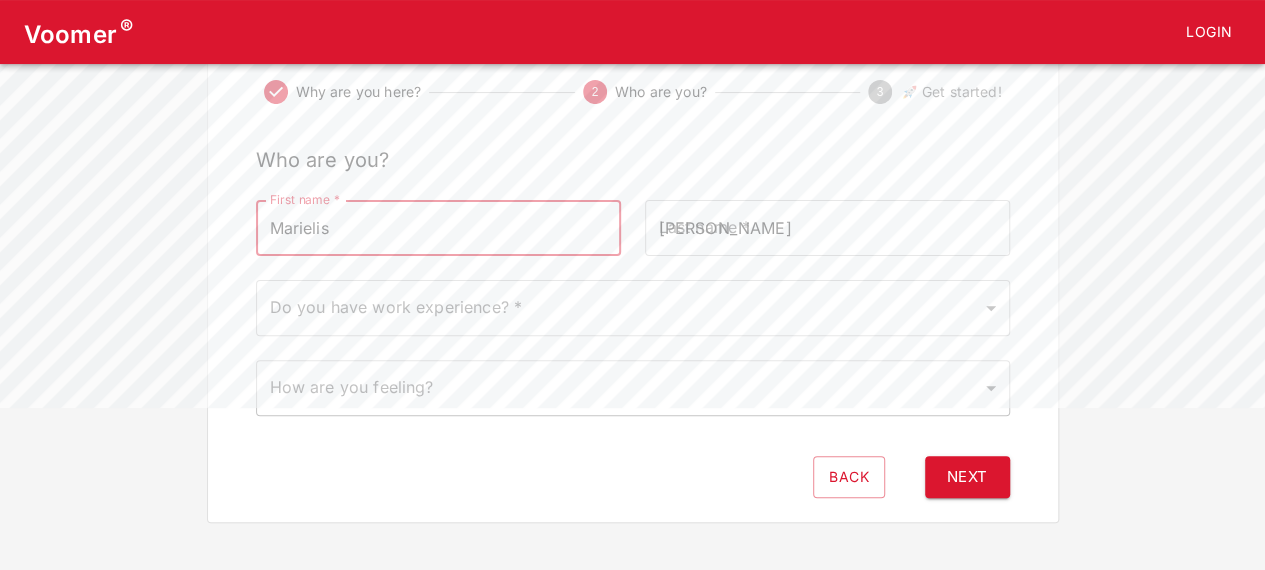 type 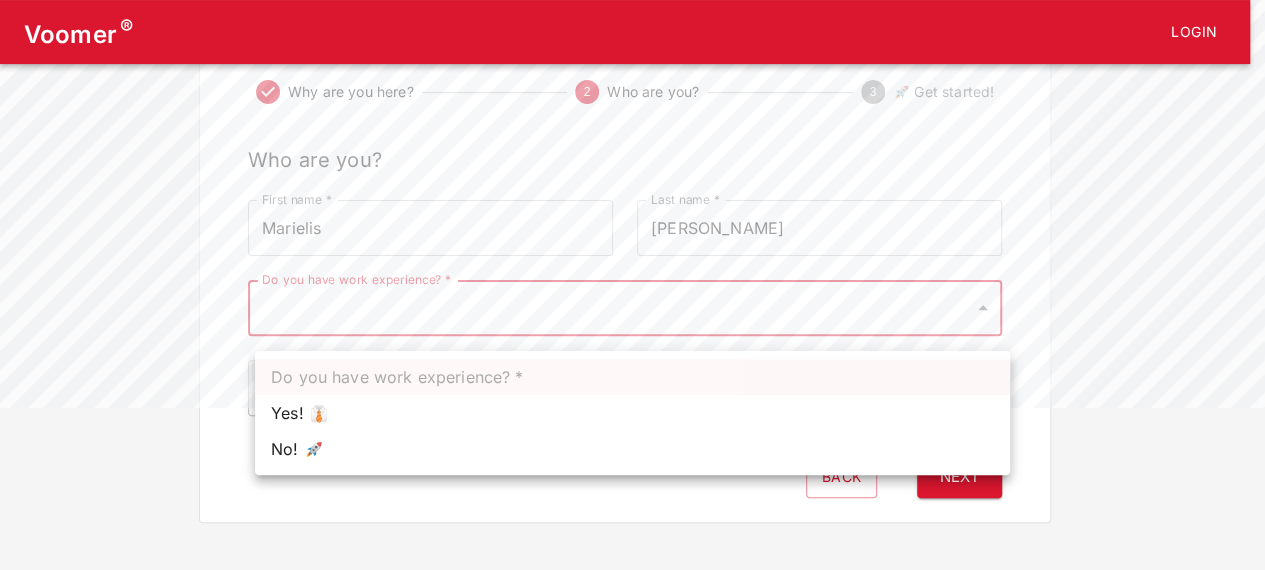 scroll, scrollTop: 162, scrollLeft: 0, axis: vertical 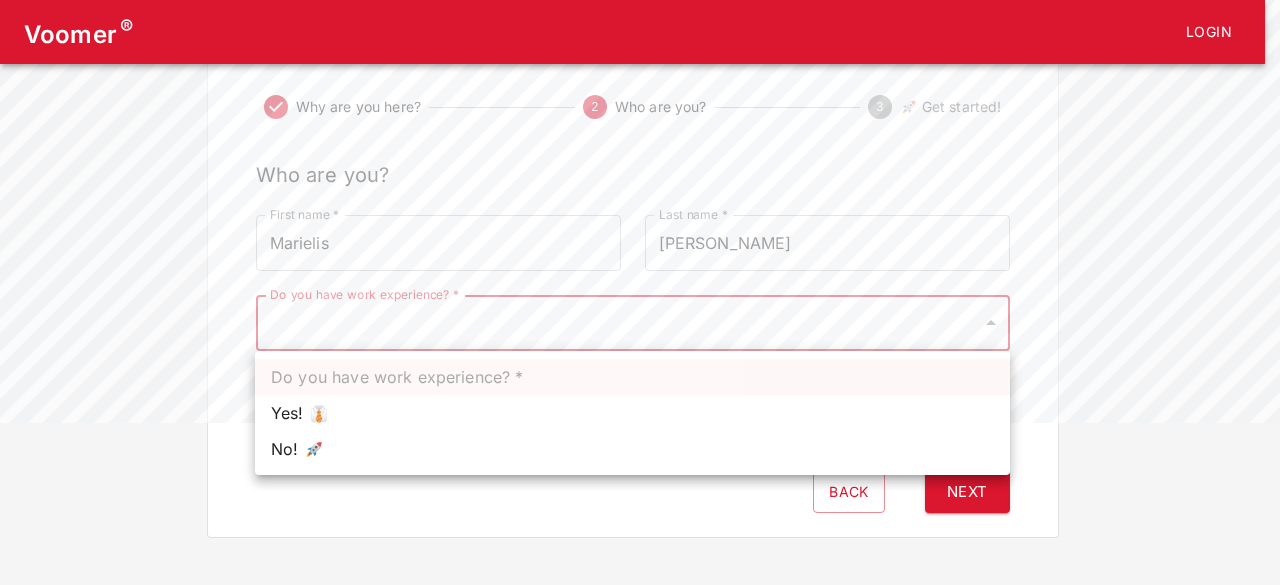 click on "Voomer ® Login Tell us about yourself Have an account?  Click here to login Why are you here? 2 Who are you? 3 🚀 Get started! Who are you? First name * Marielis First name * Last name * Fonseca Padilla Last name * Do you have work experience? * ​ Do you have work experience? * How are you feeling? ​ How are you feeling? Back Next Do you have work experience? * Yes! 👔 No! 🚀" at bounding box center (640, 188) 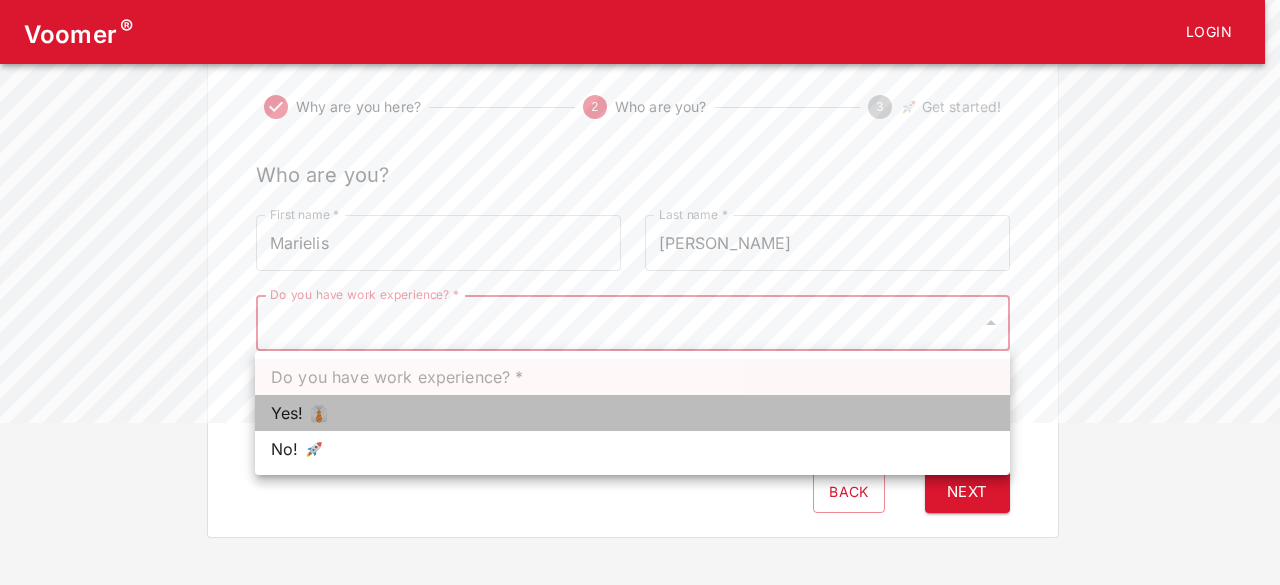 click on "Yes! 👔" at bounding box center [632, 413] 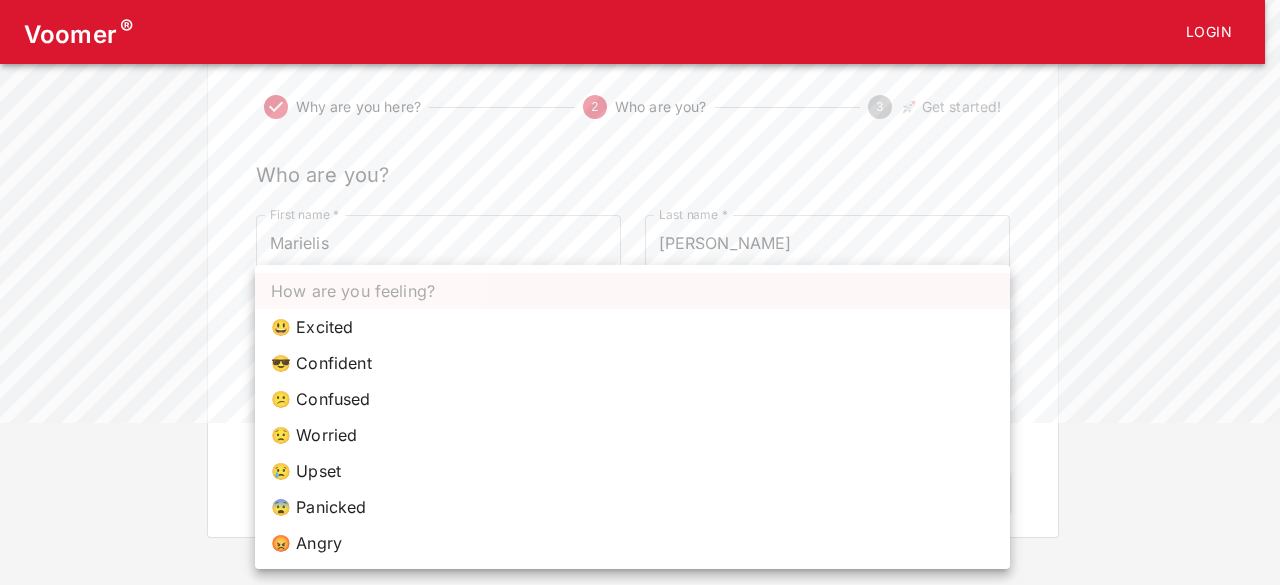 click on "Voomer ® Login Tell us about yourself Have an account?  Click here to login Why are you here? 2 Who are you? 3 🚀 Get started! Who are you? First name * Marielis First name * Last name * Fonseca Padilla Last name * Do you have work experience? * Yes! 👔 1 Do you have work experience? * How are you feeling? ​ How are you feeling? Back Next How are you feeling? 😃 Excited 😎 Confident 😕 Confused 😟 Worried 😢 Upset 😨 Panicked 😡 Angry" at bounding box center [640, 188] 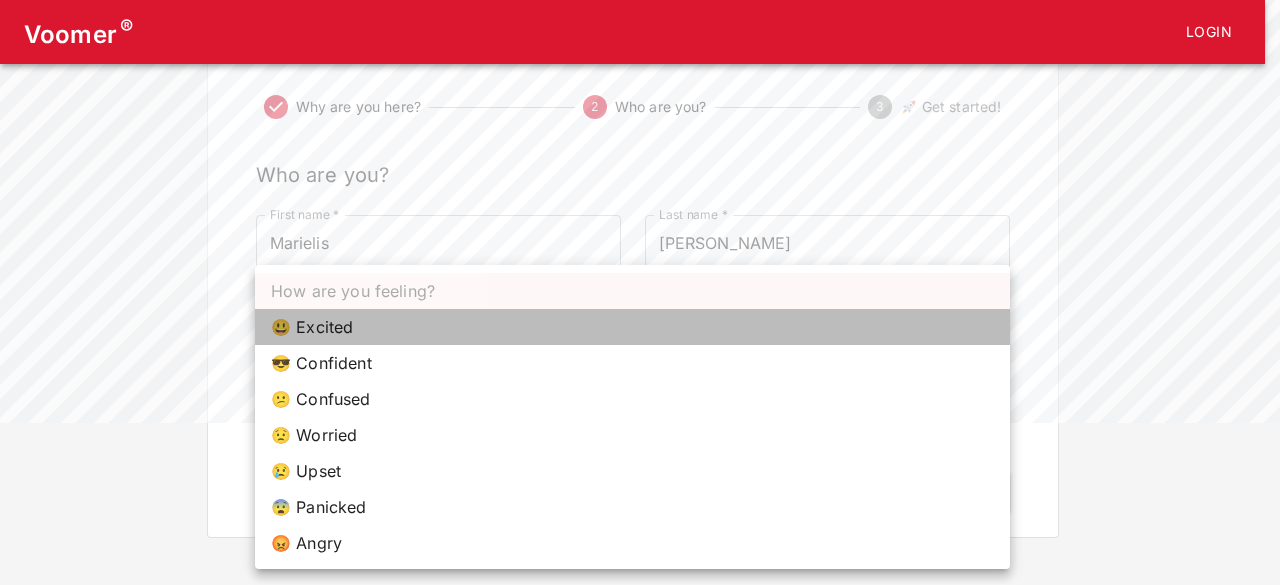 click on "😃 Excited" at bounding box center (632, 327) 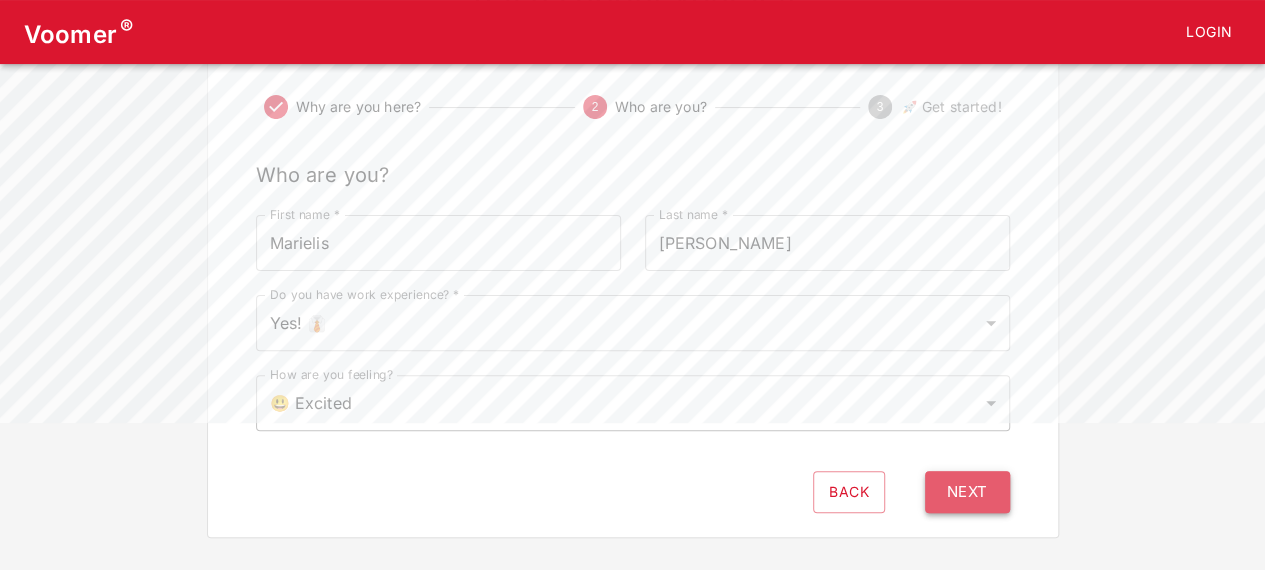 click on "Next" at bounding box center [967, 492] 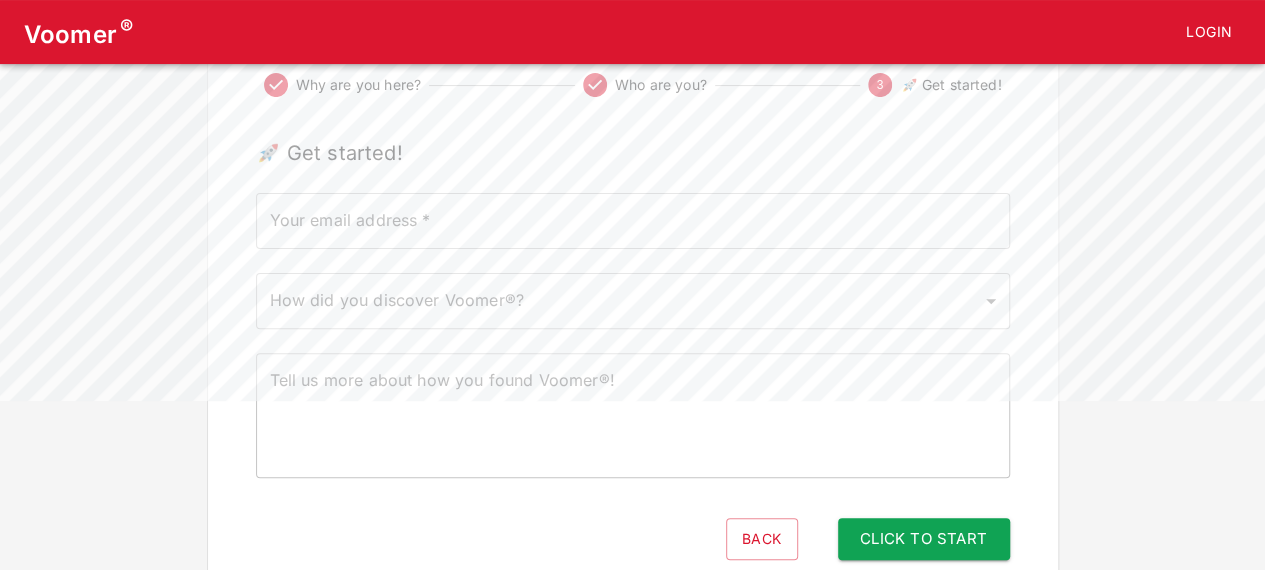 scroll, scrollTop: 186, scrollLeft: 0, axis: vertical 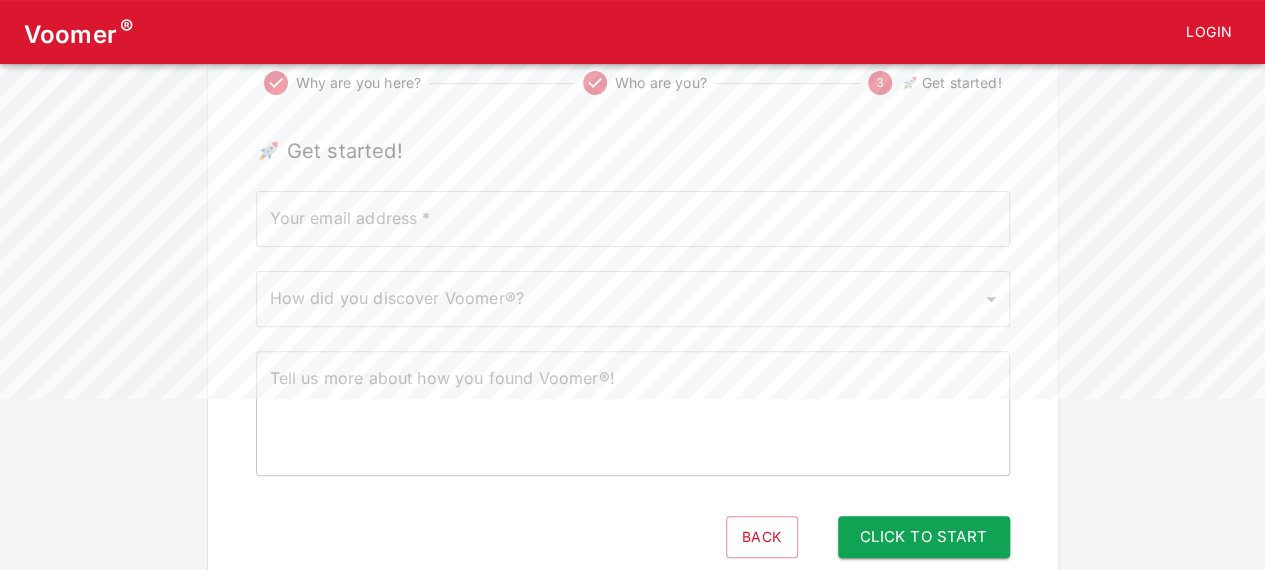 click on "Your email address *" at bounding box center [633, 219] 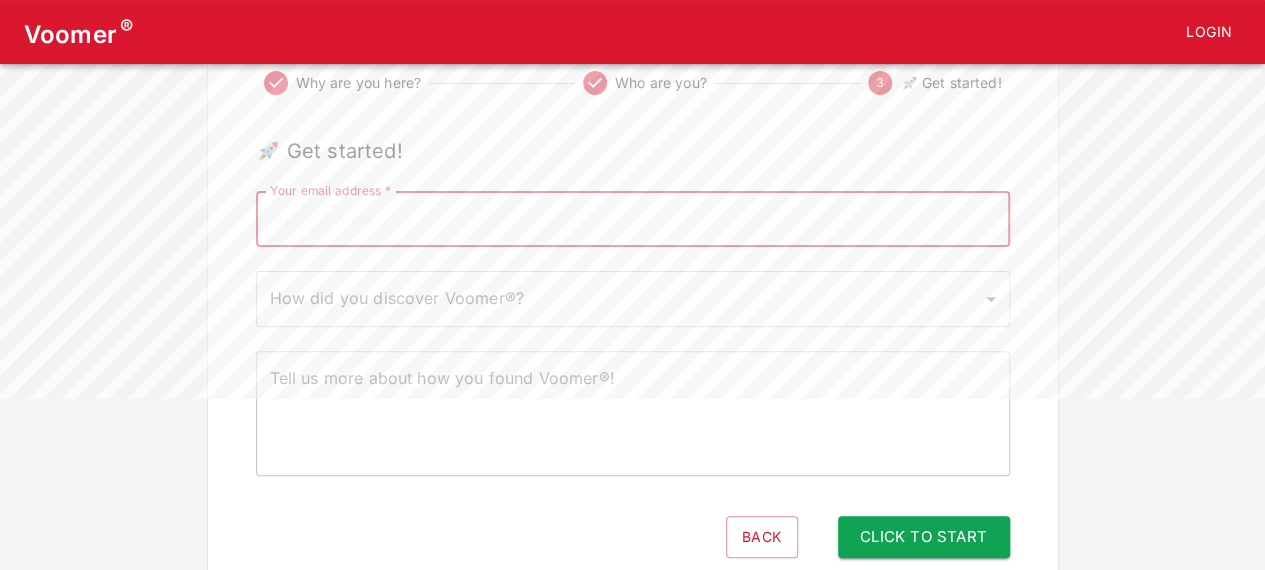 type on "marielisfp78@gmail.com" 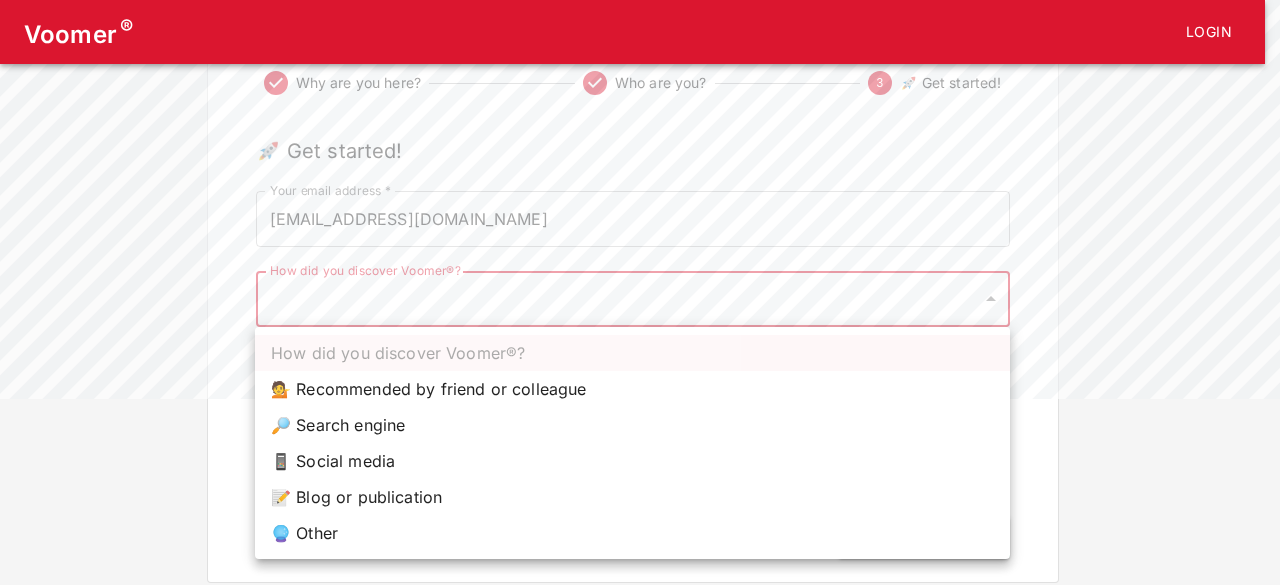 click on "Voomer ® Login Tell us about yourself Have an account?  Click here to login Why are you here? Who are you? 3 🚀 Get started! 🚀 Get started! Your email address * marielisfp78@gmail.com Your email address * How did you discover Voomer®? ​ How did you discover Voomer®? Tell us more about how you found Voomer®! x Tell us more about how you found Voomer®! Back Click to Start How did you discover Voomer®? 💁 Recommended by friend or colleague 🔎 Search engine 📱 Social media 📝 Blog or publication 🔮 Other" at bounding box center [640, 198] 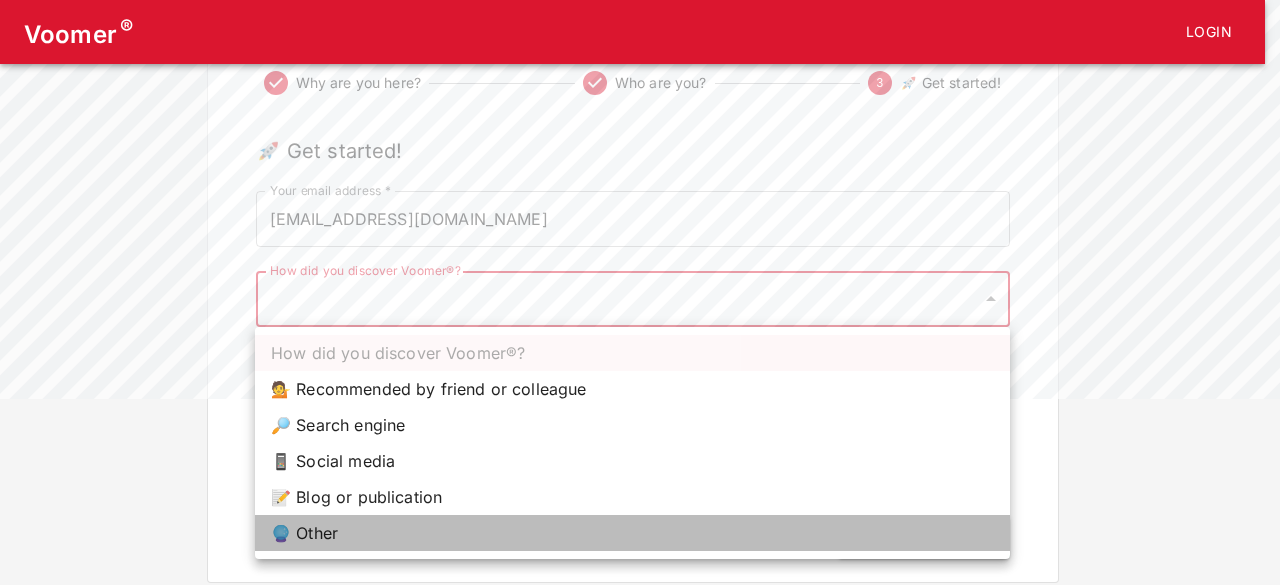 click on "🔮 Other" at bounding box center [632, 533] 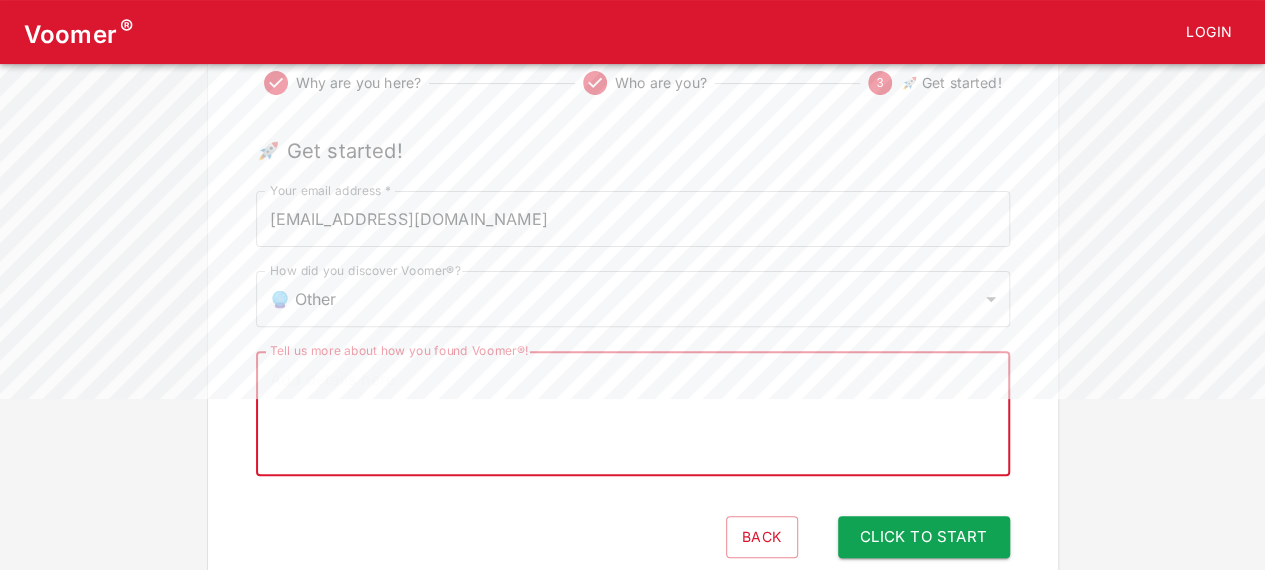 click on "Tell us more about how you found Voomer®!" at bounding box center (633, 414) 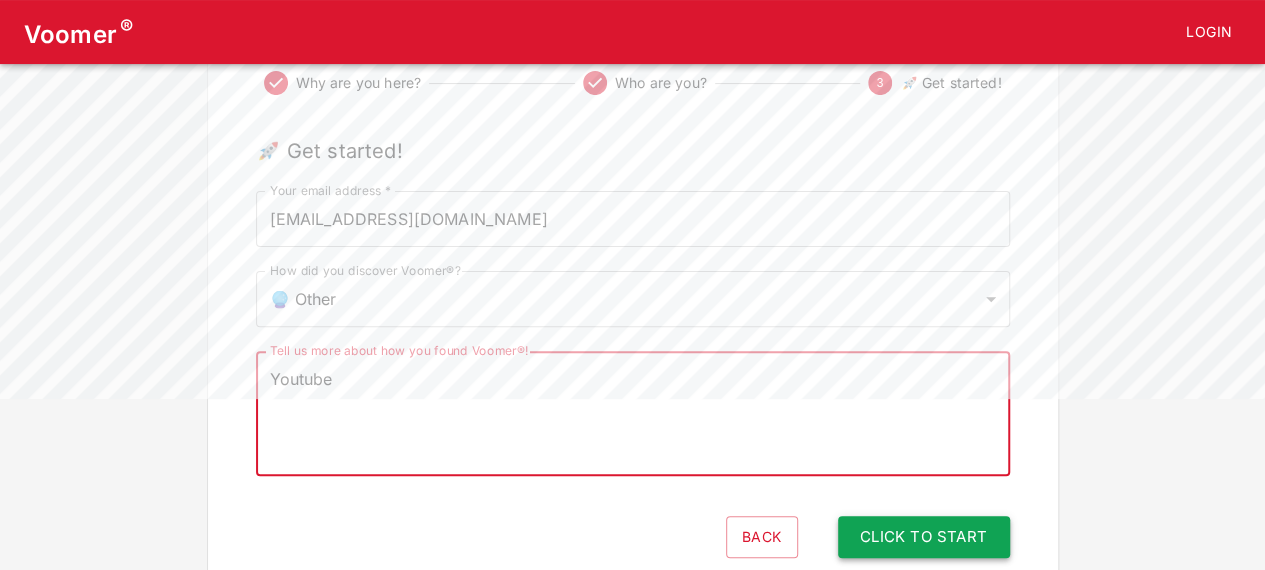 type on "Youtube" 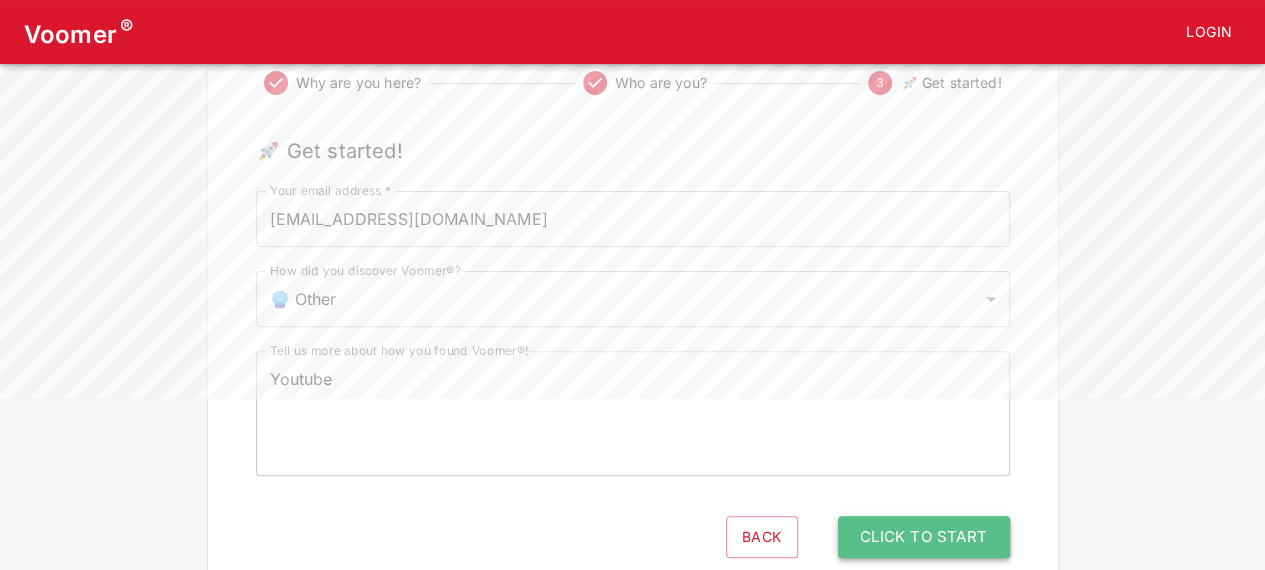 click on "Click to Start" at bounding box center [924, 537] 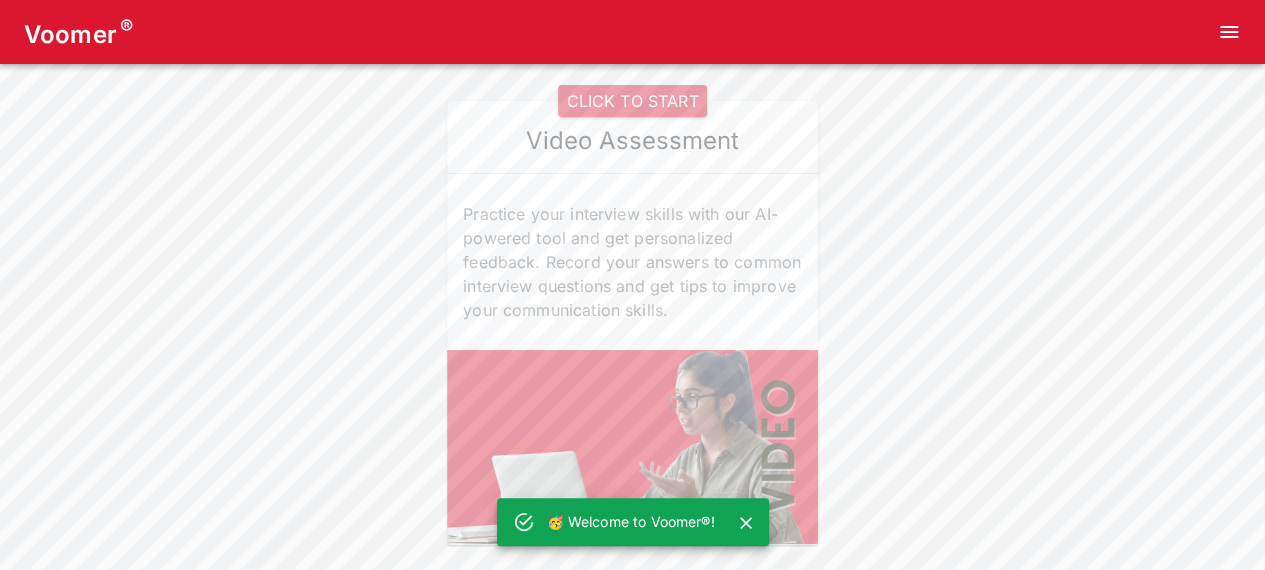 scroll, scrollTop: 0, scrollLeft: 0, axis: both 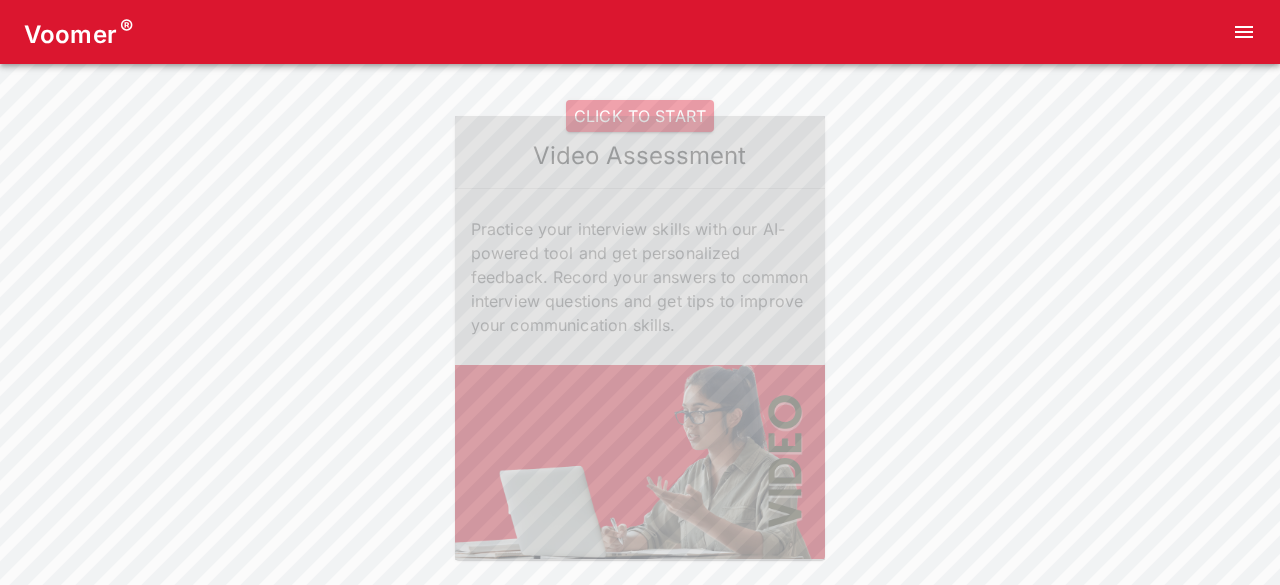 click on "CLICK TO START" at bounding box center [640, 116] 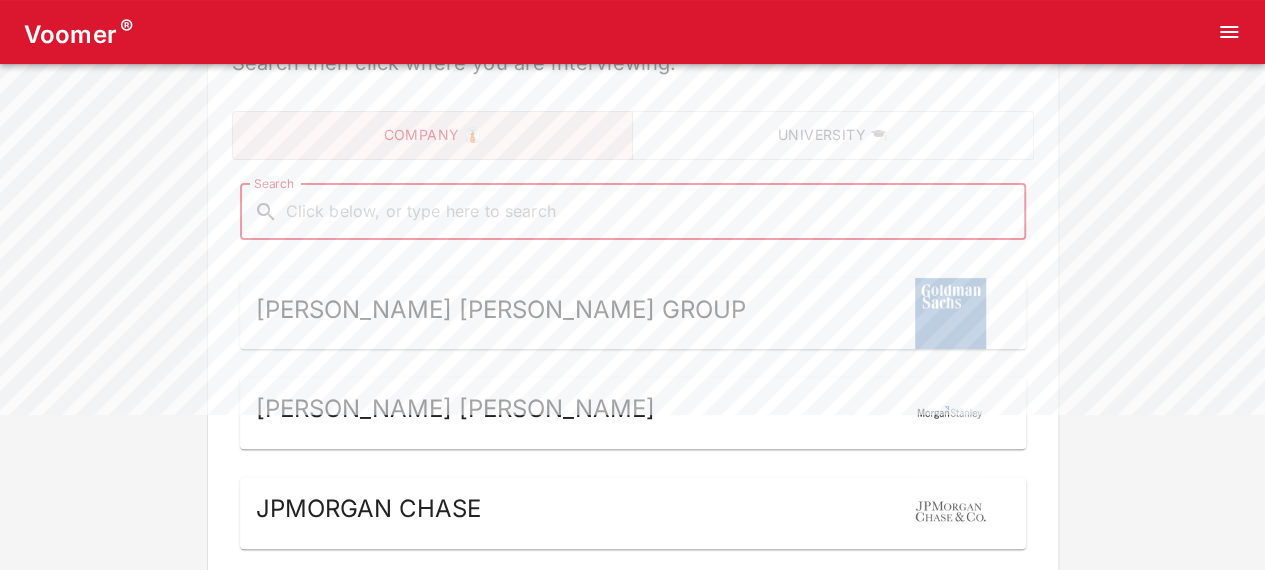 scroll, scrollTop: 163, scrollLeft: 0, axis: vertical 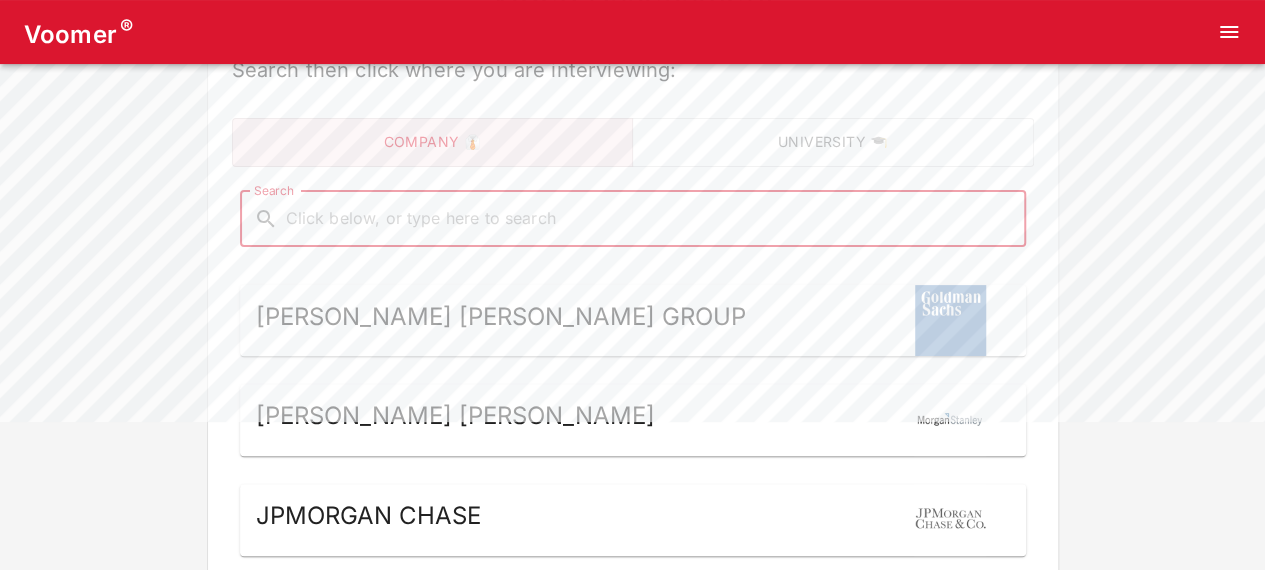 click on "Search" at bounding box center [649, 219] 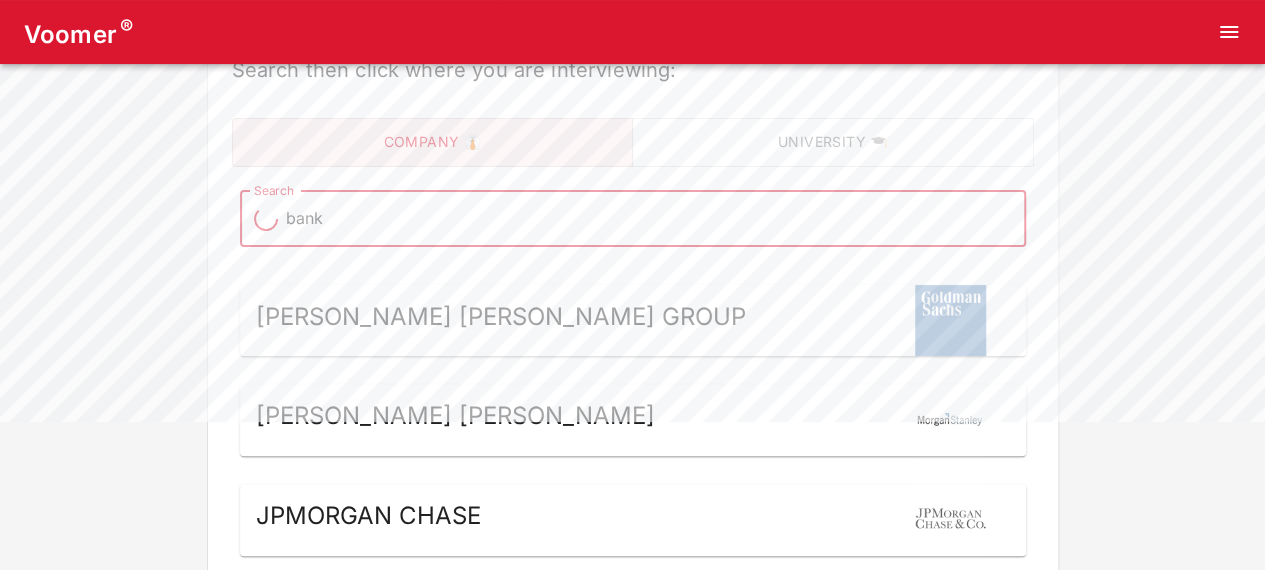 type on "bank" 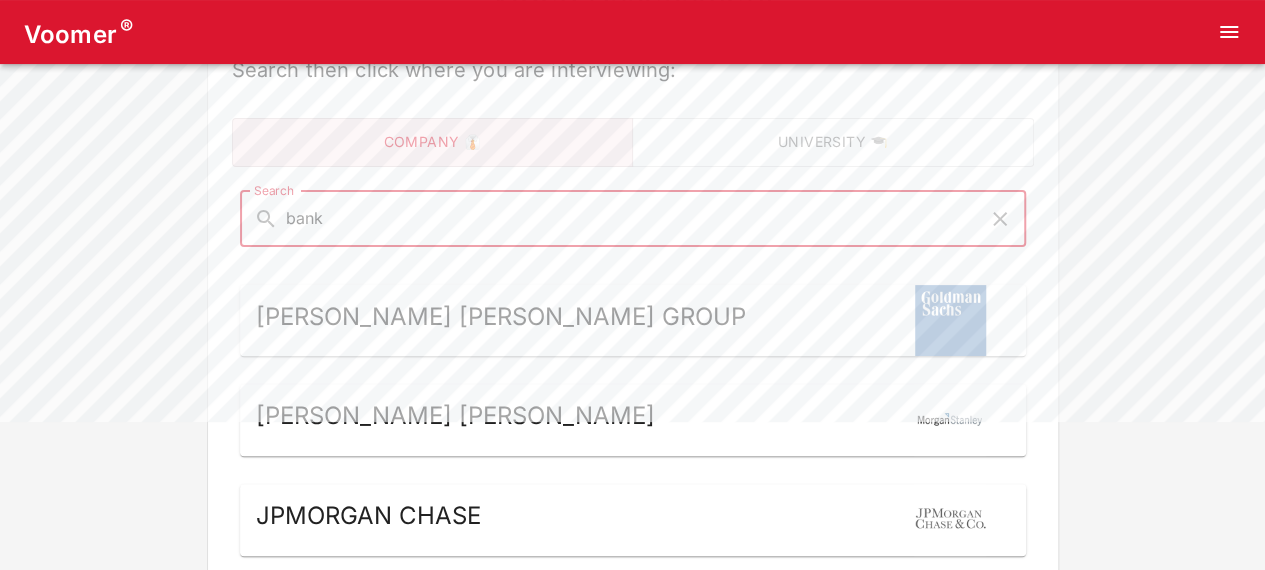 type on "bank o" 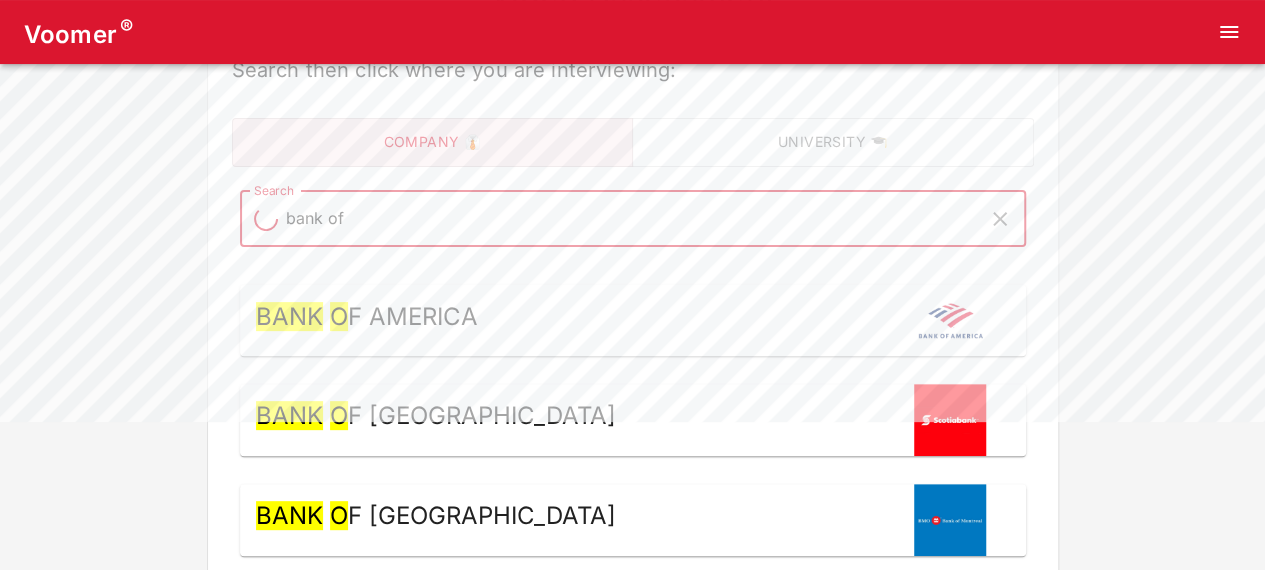type on "bank of" 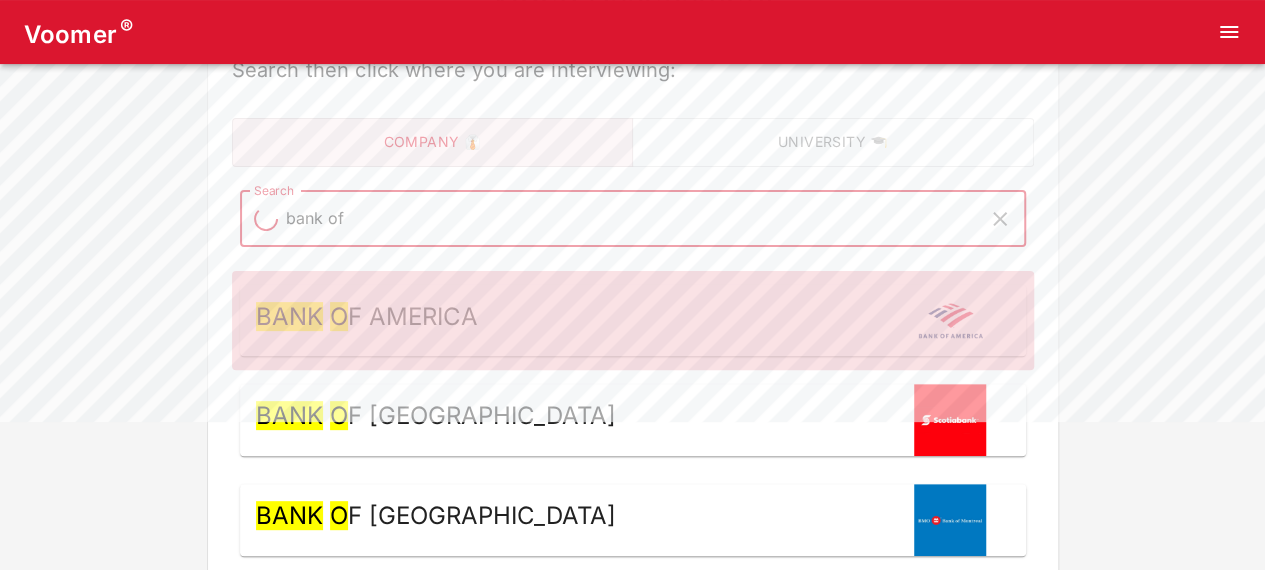 click on "Bank   o f America" at bounding box center (633, 321) 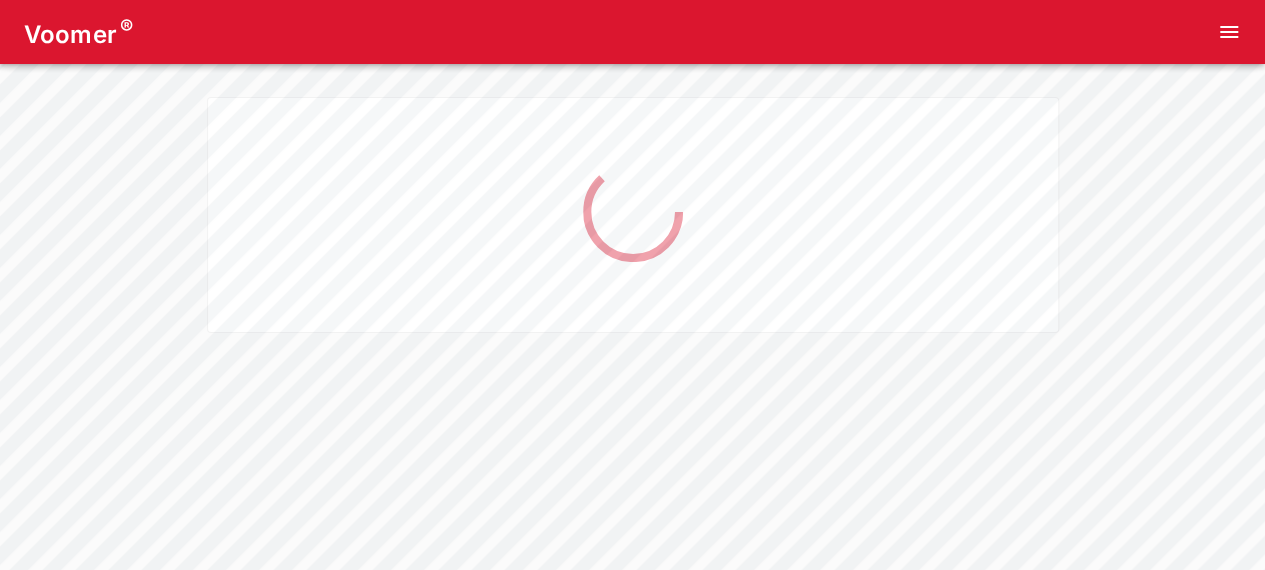 scroll, scrollTop: 0, scrollLeft: 0, axis: both 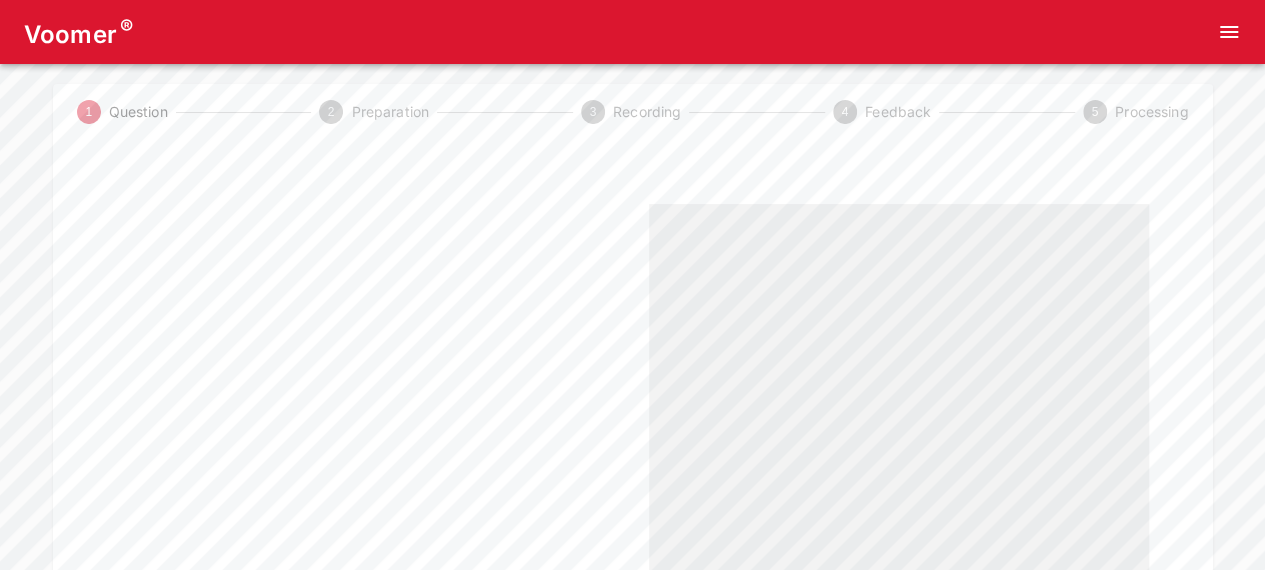 click on "1 Question 2 Preparation 3 Recording 4 Feedback 5 Processing" at bounding box center (633, 376) 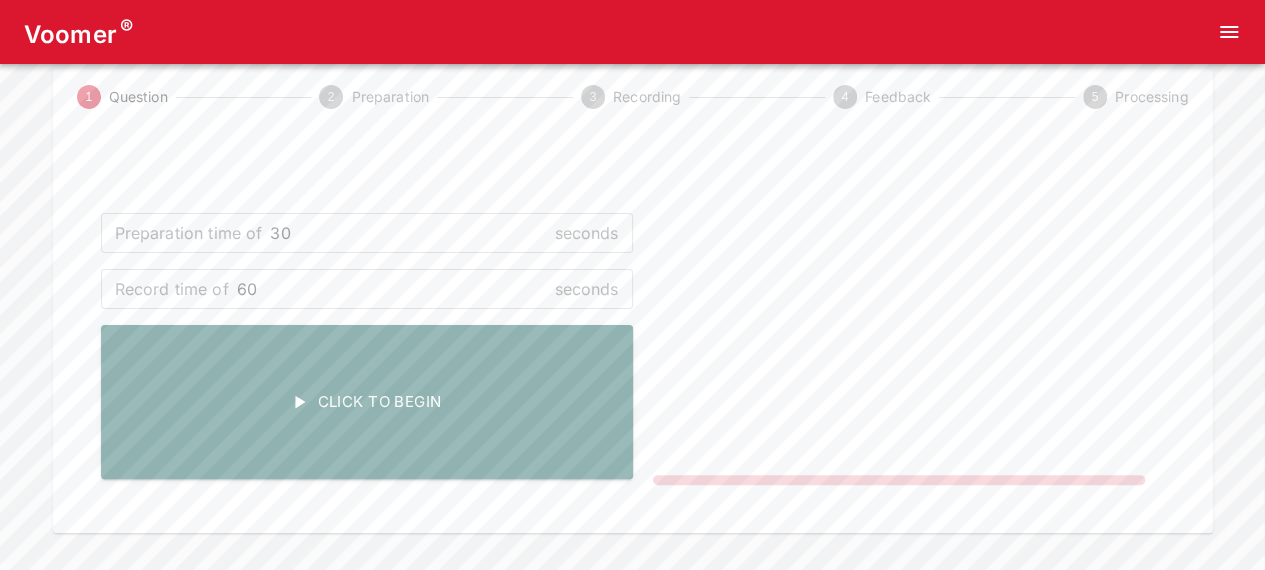 scroll, scrollTop: 68, scrollLeft: 0, axis: vertical 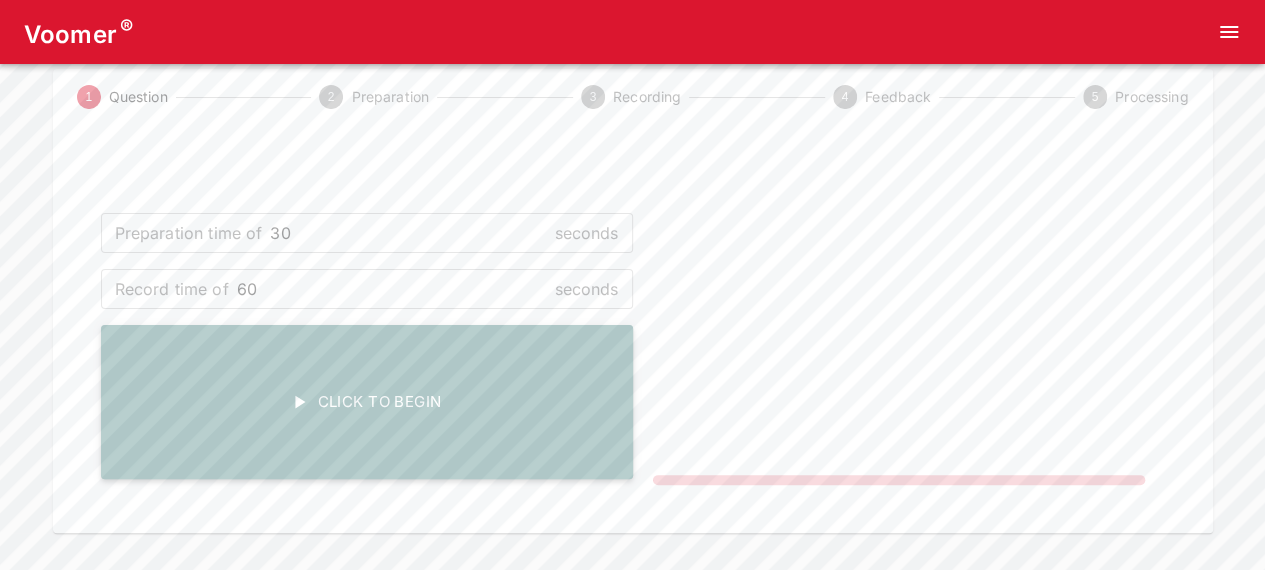 click on "Click To Begin" at bounding box center (367, 402) 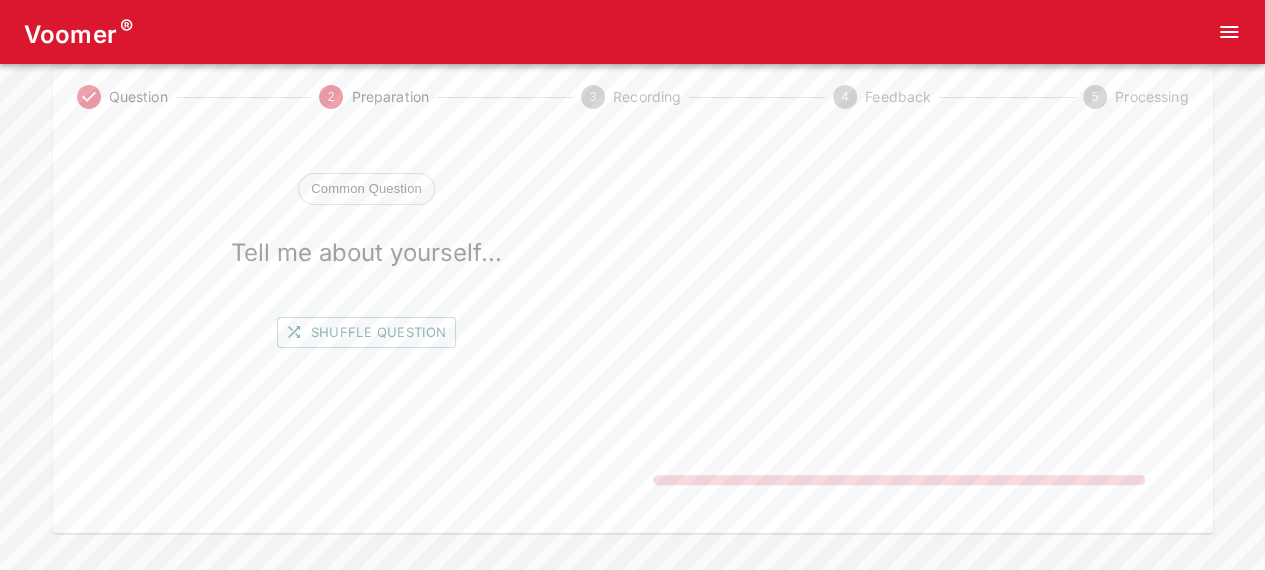 scroll, scrollTop: 102, scrollLeft: 0, axis: vertical 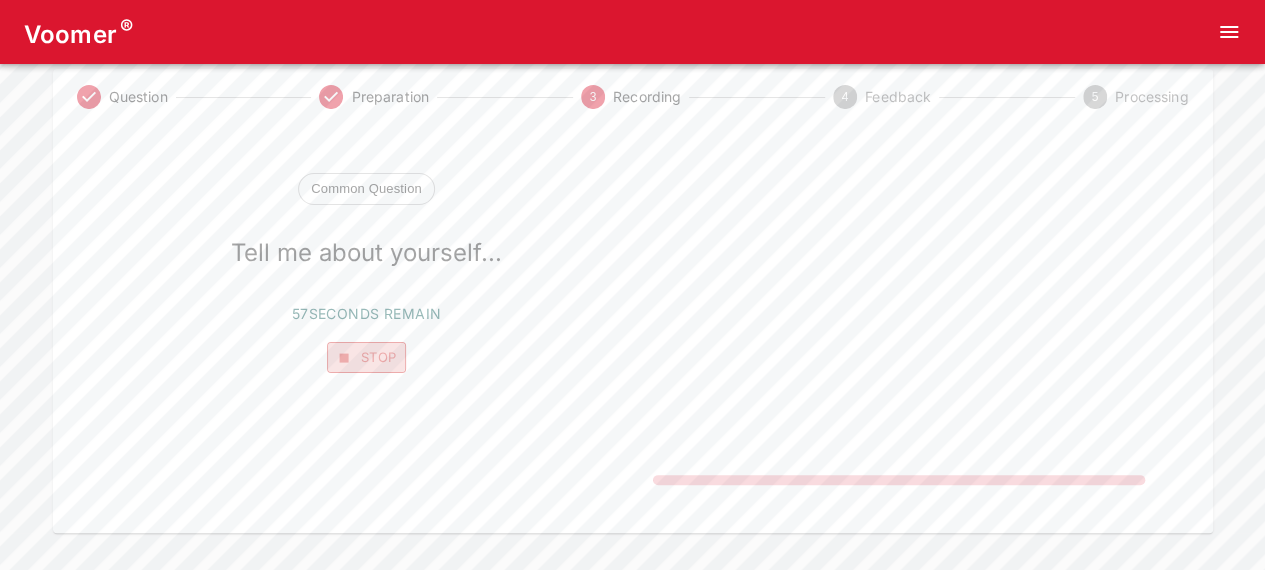 click on "Stop" at bounding box center (367, 357) 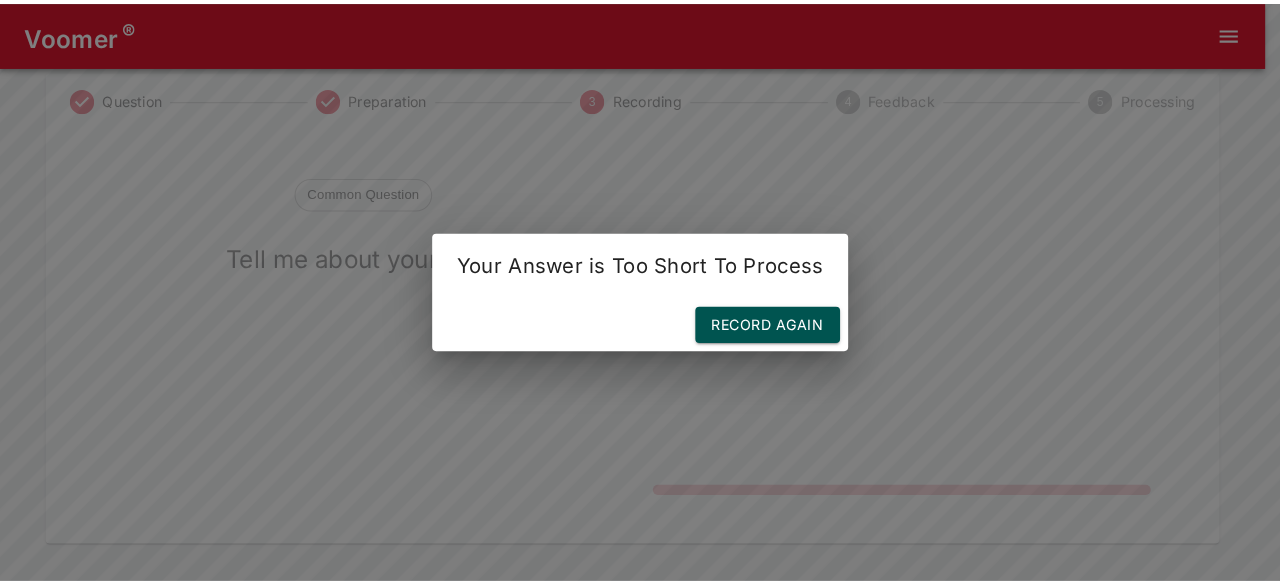scroll, scrollTop: 87, scrollLeft: 0, axis: vertical 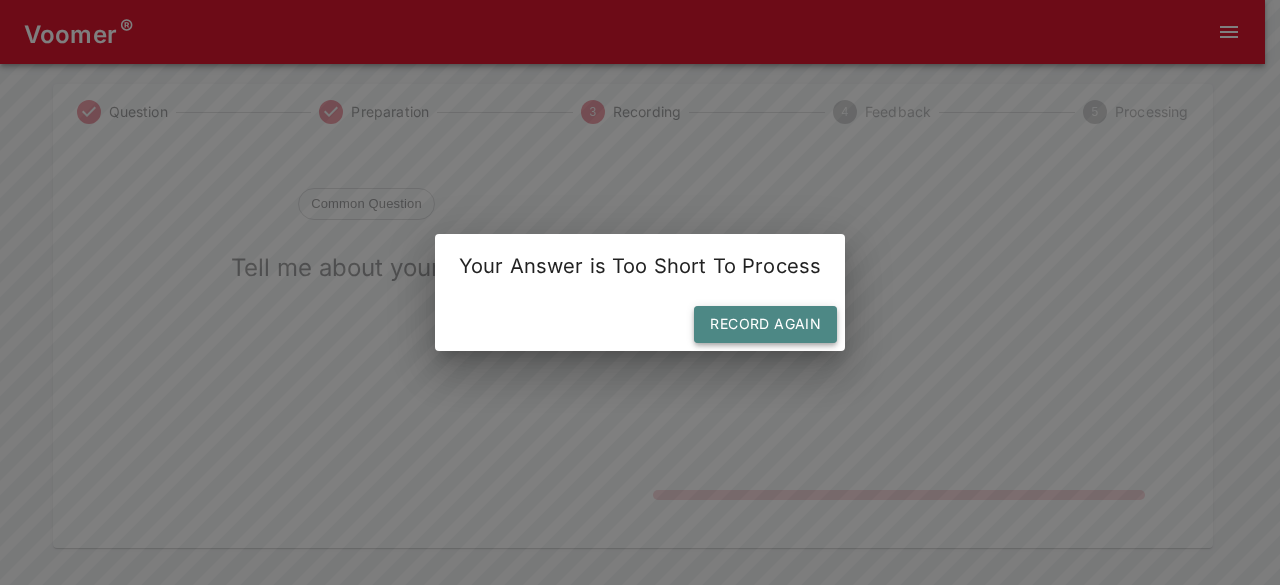 click on "Record Again" at bounding box center [765, 324] 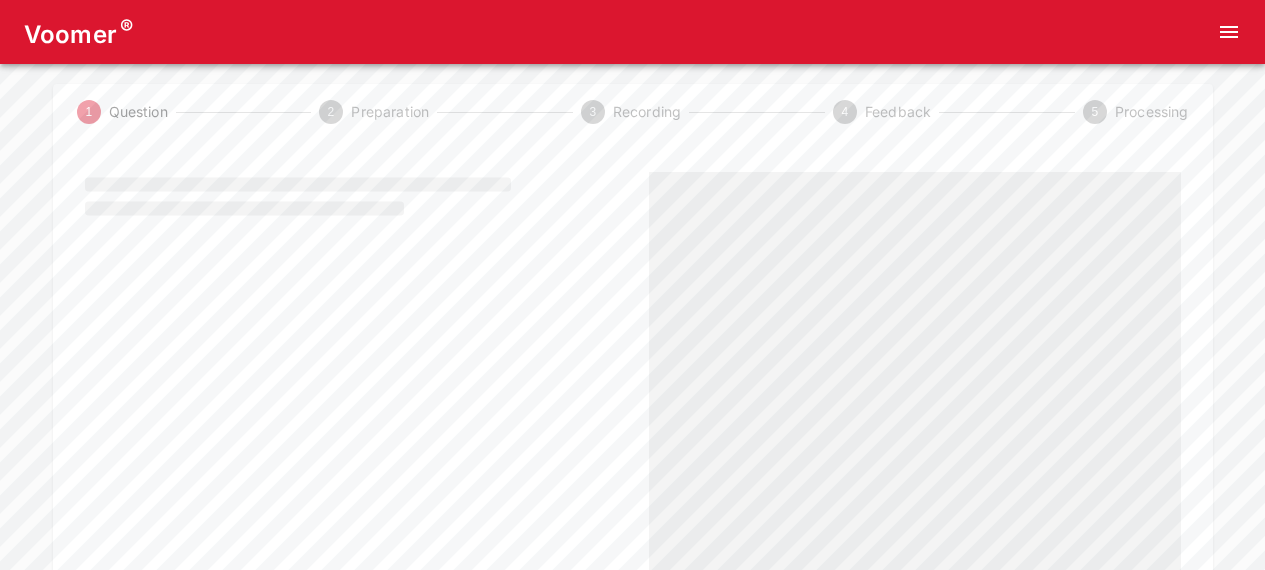 scroll, scrollTop: 0, scrollLeft: 0, axis: both 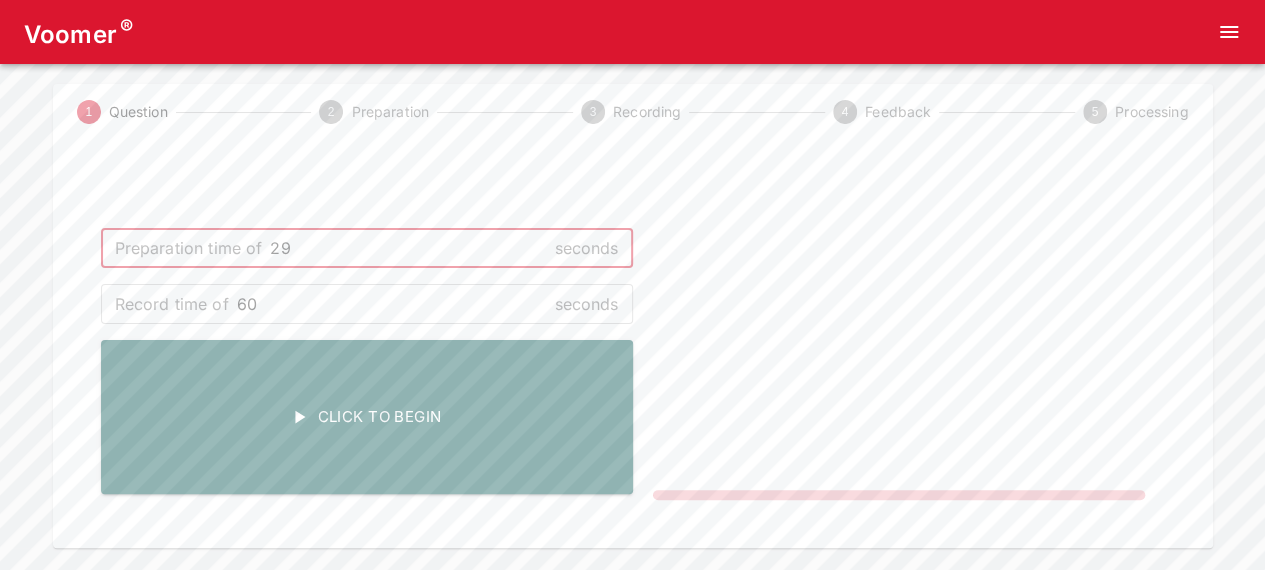 click on "29" at bounding box center [408, 248] 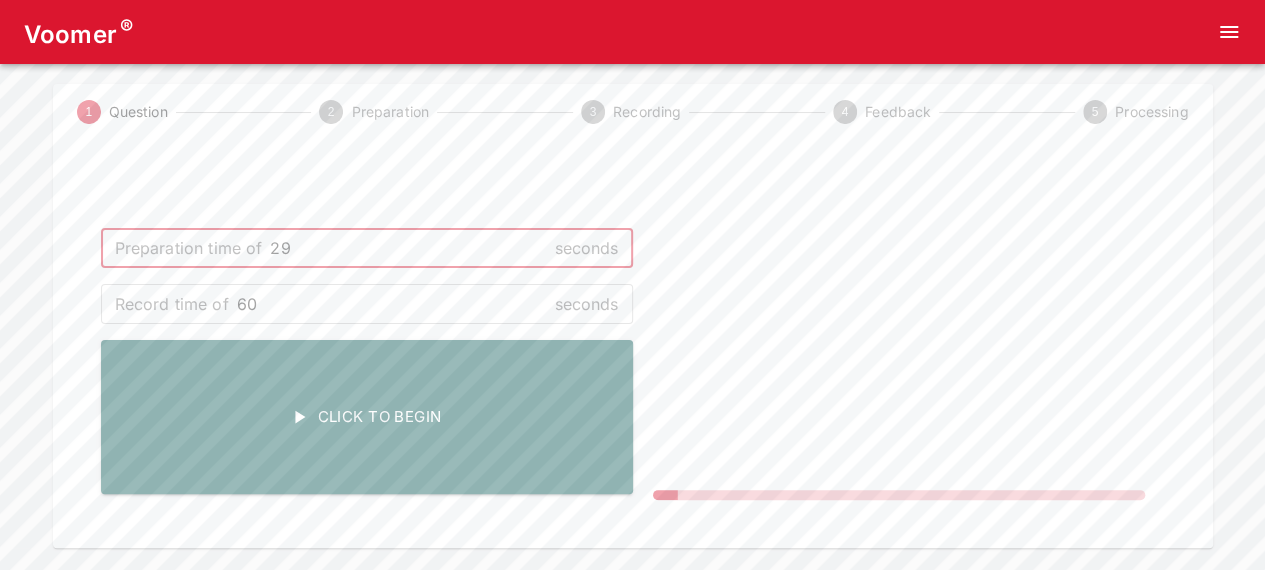 click on "29" at bounding box center (408, 248) 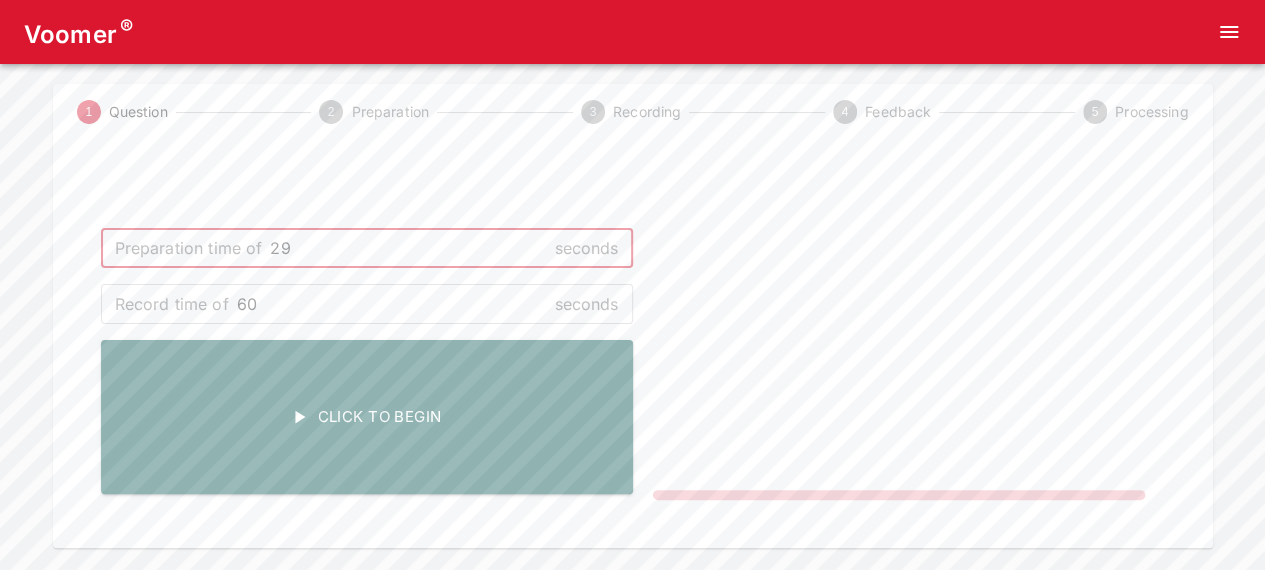 click on "29" at bounding box center [408, 248] 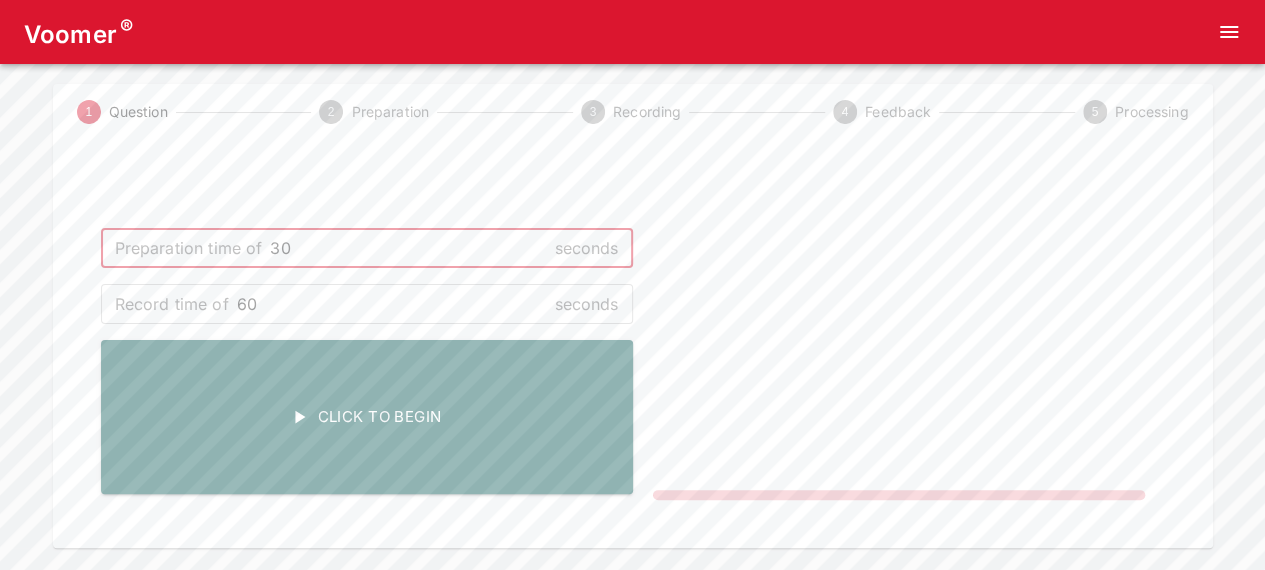 click on "30" at bounding box center (408, 248) 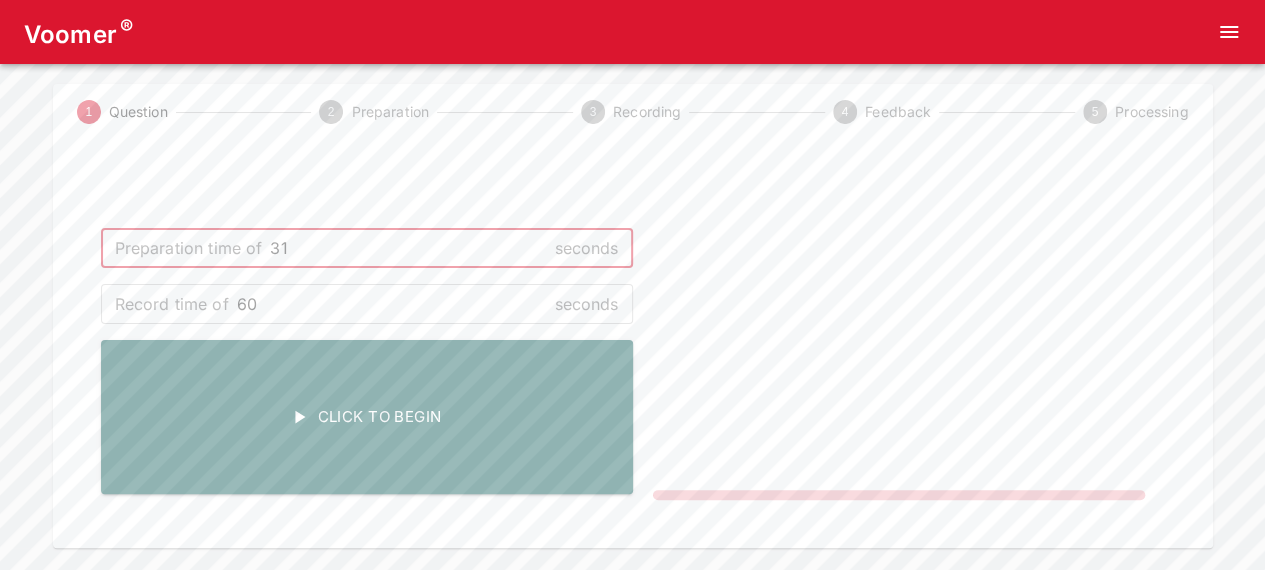 click on "31" at bounding box center (408, 248) 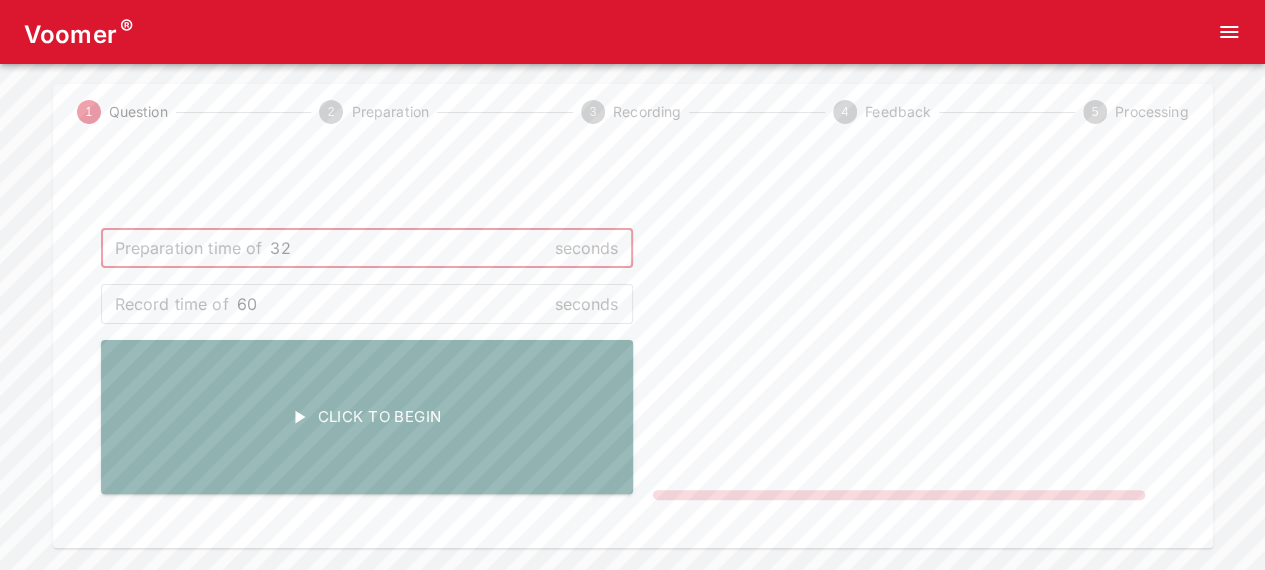 click on "32" at bounding box center [408, 248] 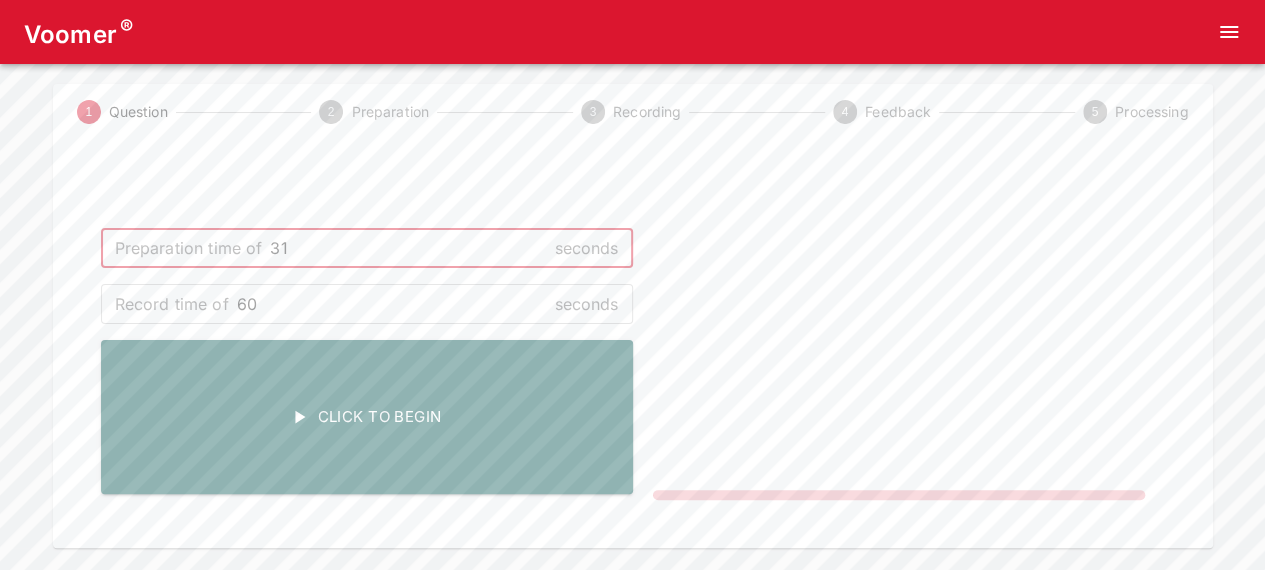 click on "31" at bounding box center (408, 248) 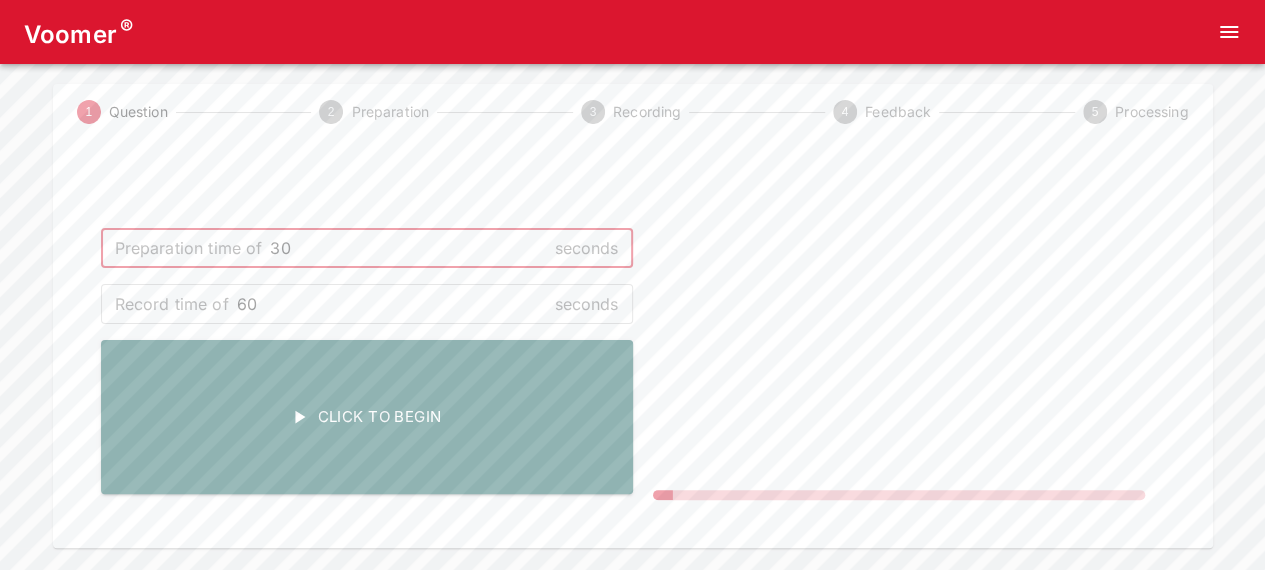 click on "30" at bounding box center [408, 248] 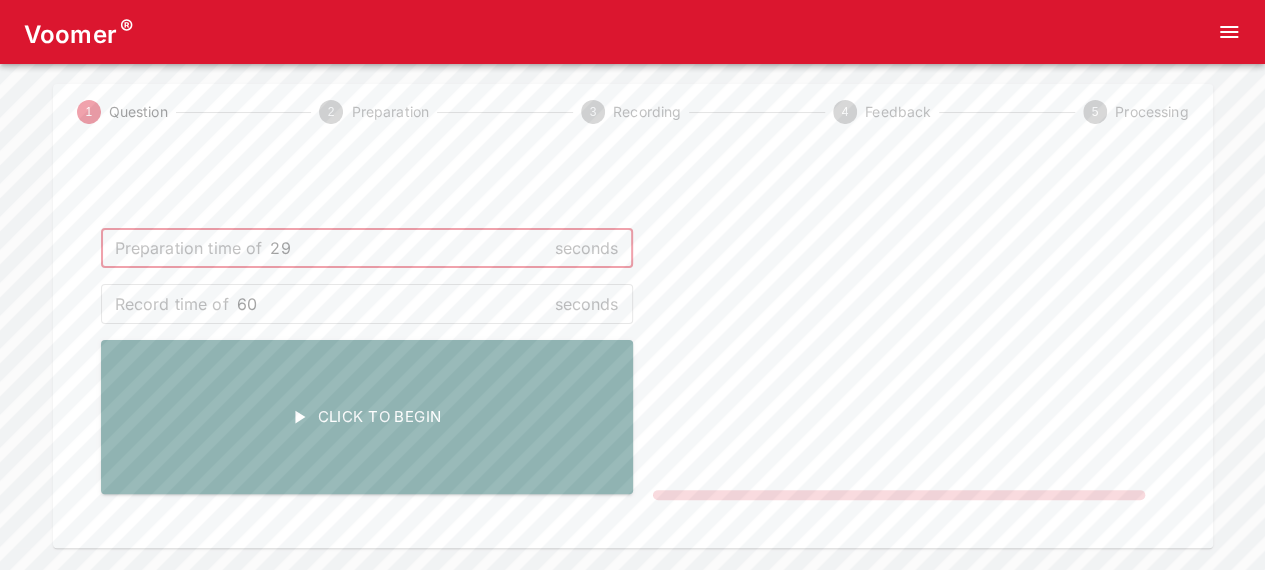 click on "29" at bounding box center (408, 248) 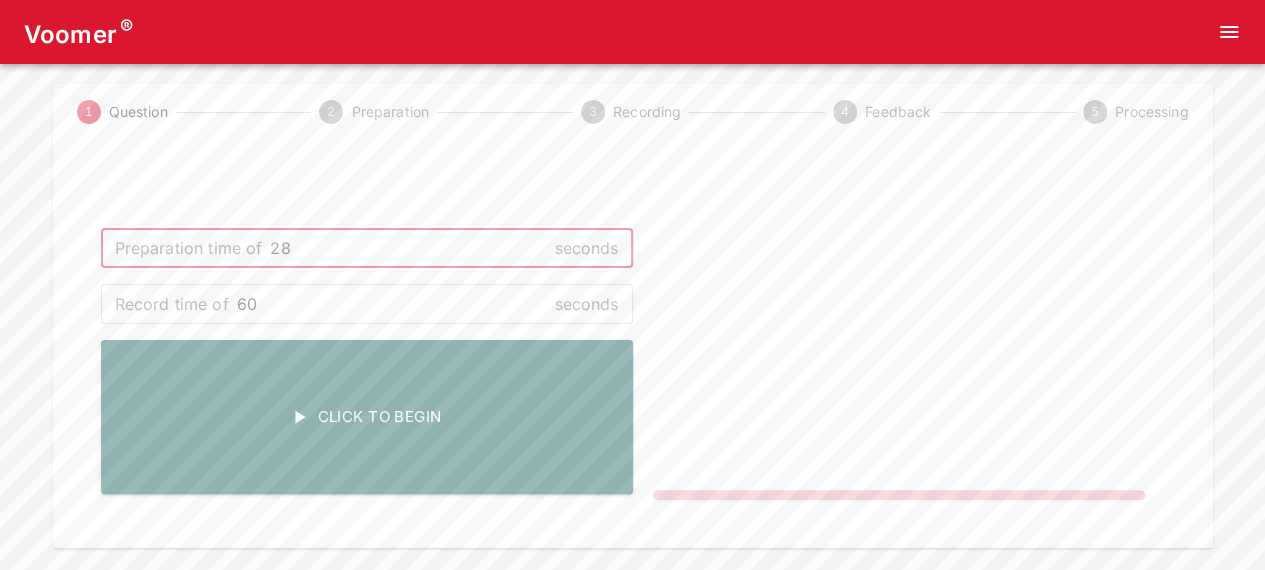 click on "28" at bounding box center [408, 248] 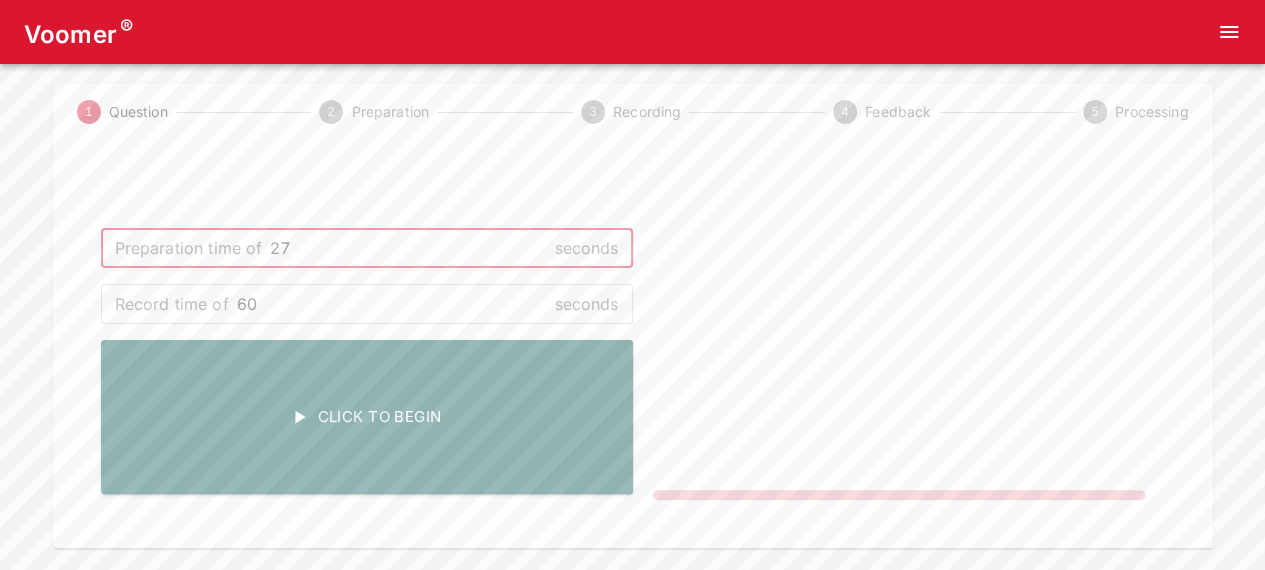 click on "27" at bounding box center (408, 248) 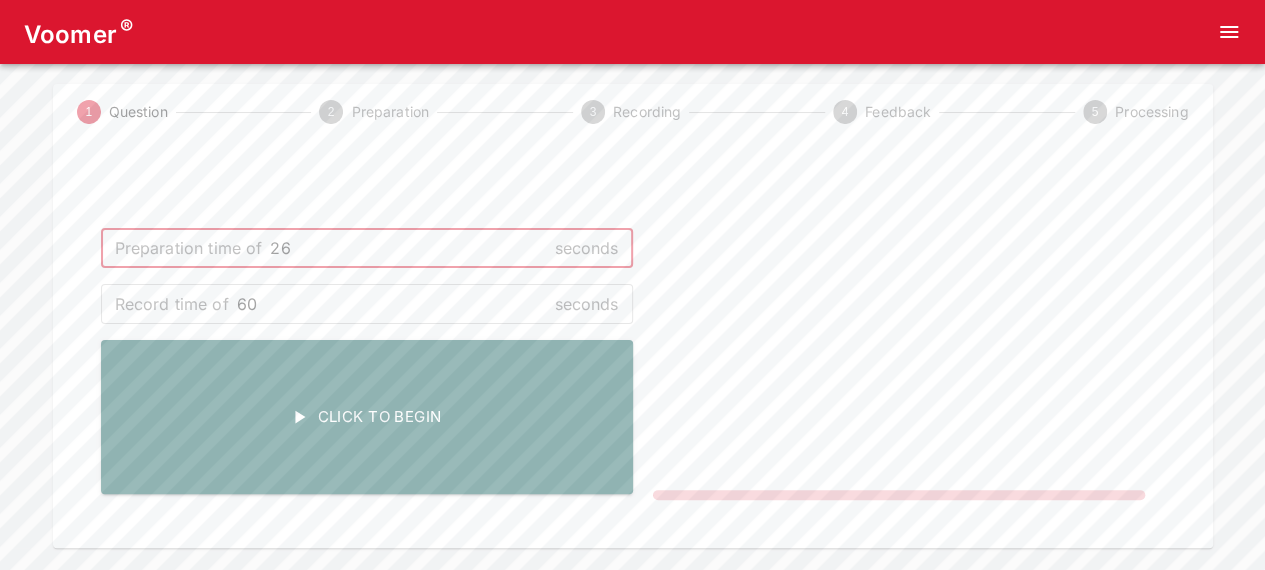 click on "26" at bounding box center (408, 248) 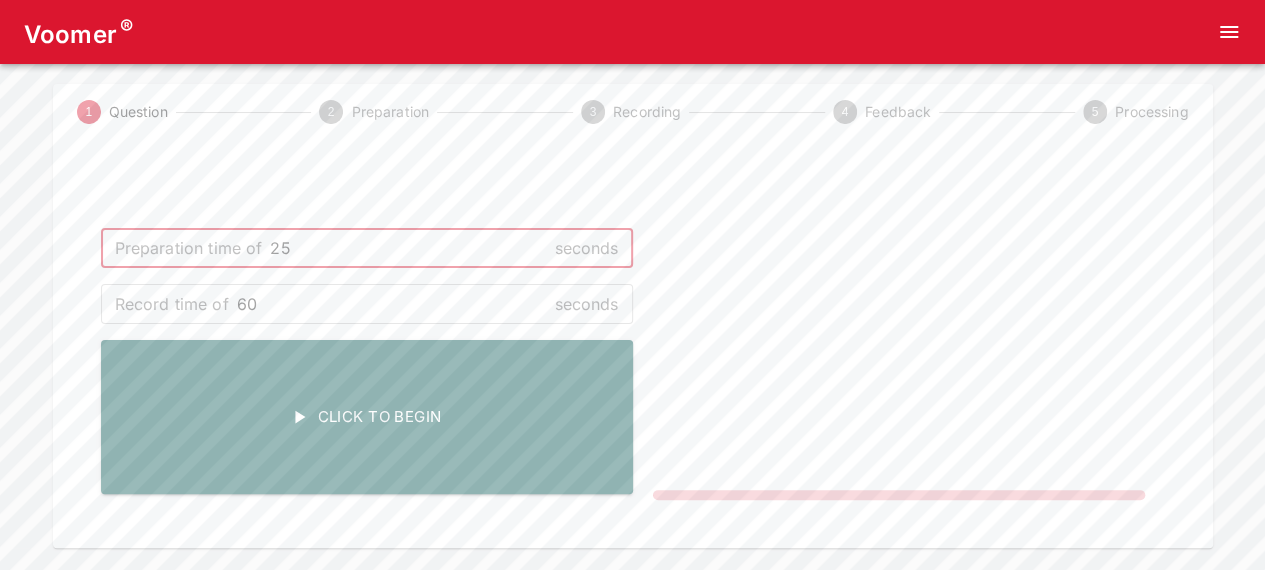 click on "25" at bounding box center [408, 248] 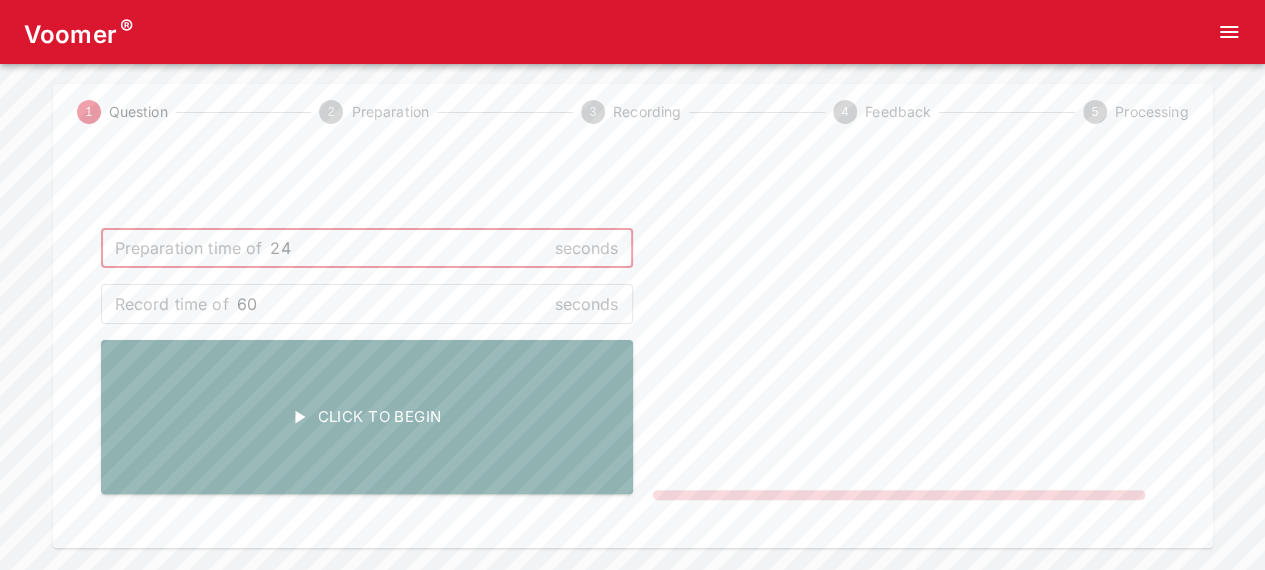 click on "24" at bounding box center [408, 248] 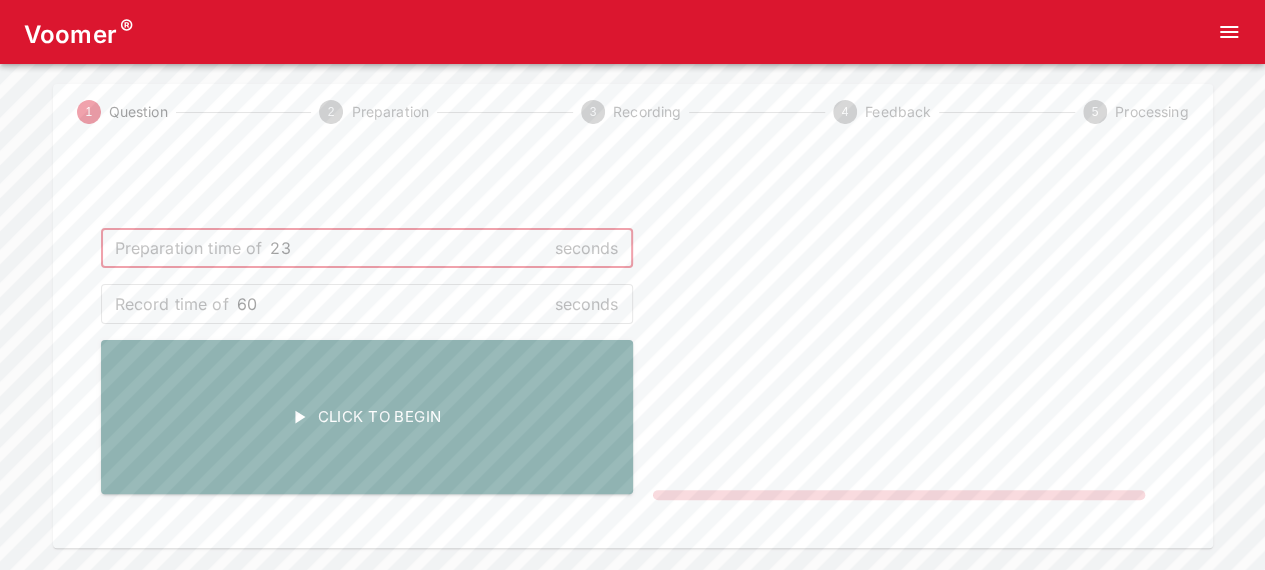 click on "23" at bounding box center [408, 248] 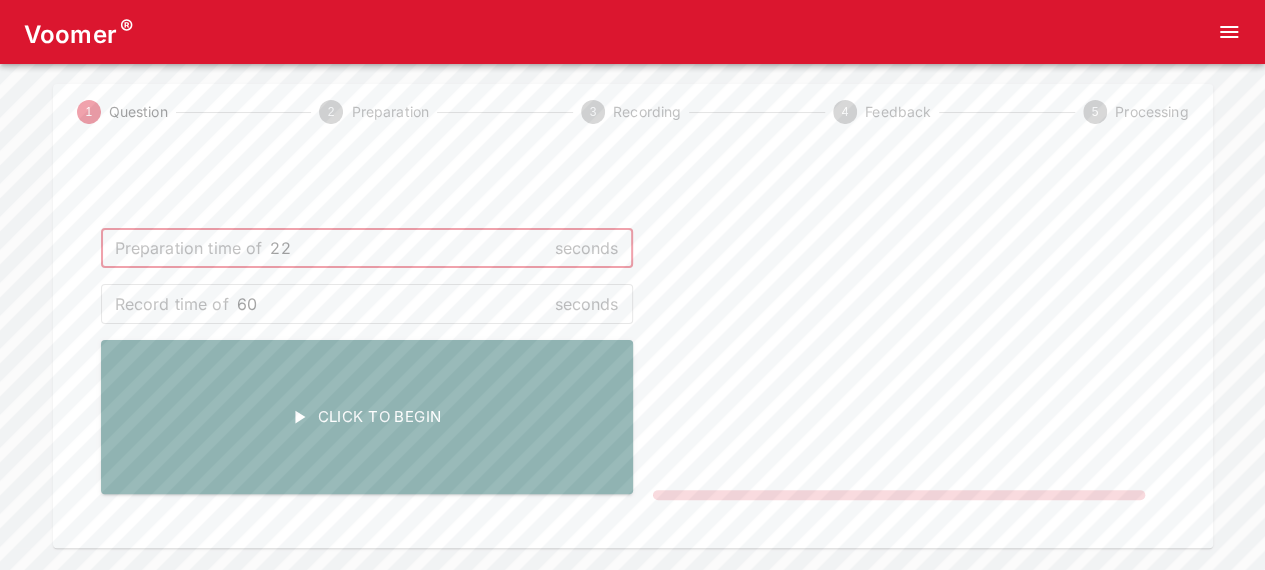 click on "22" at bounding box center (408, 248) 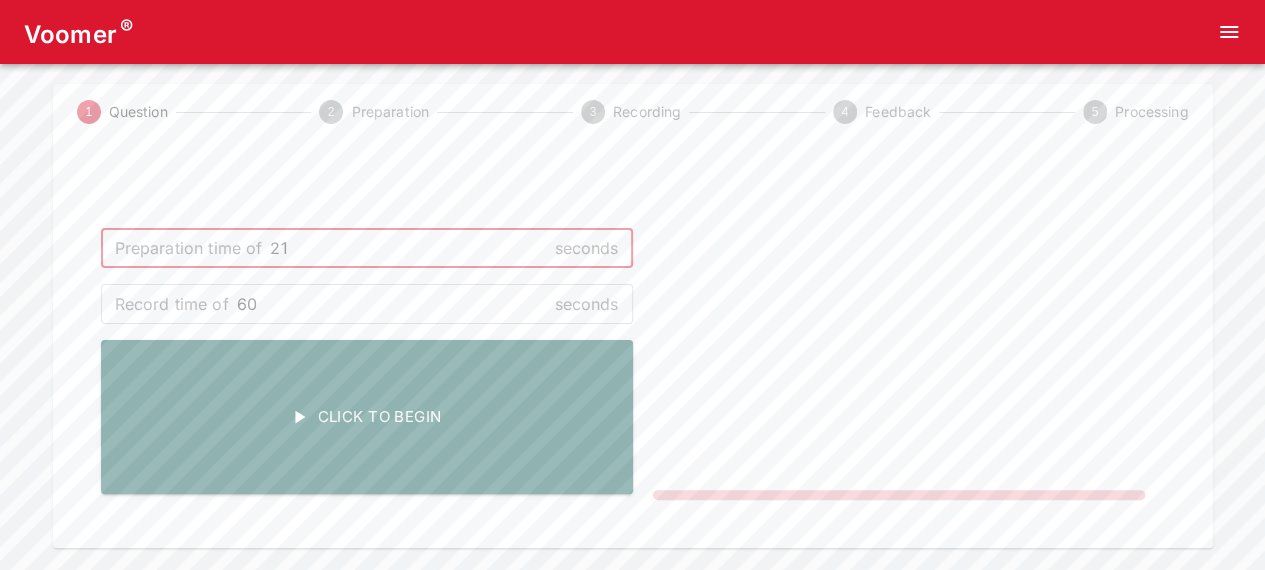 click on "21" at bounding box center [408, 248] 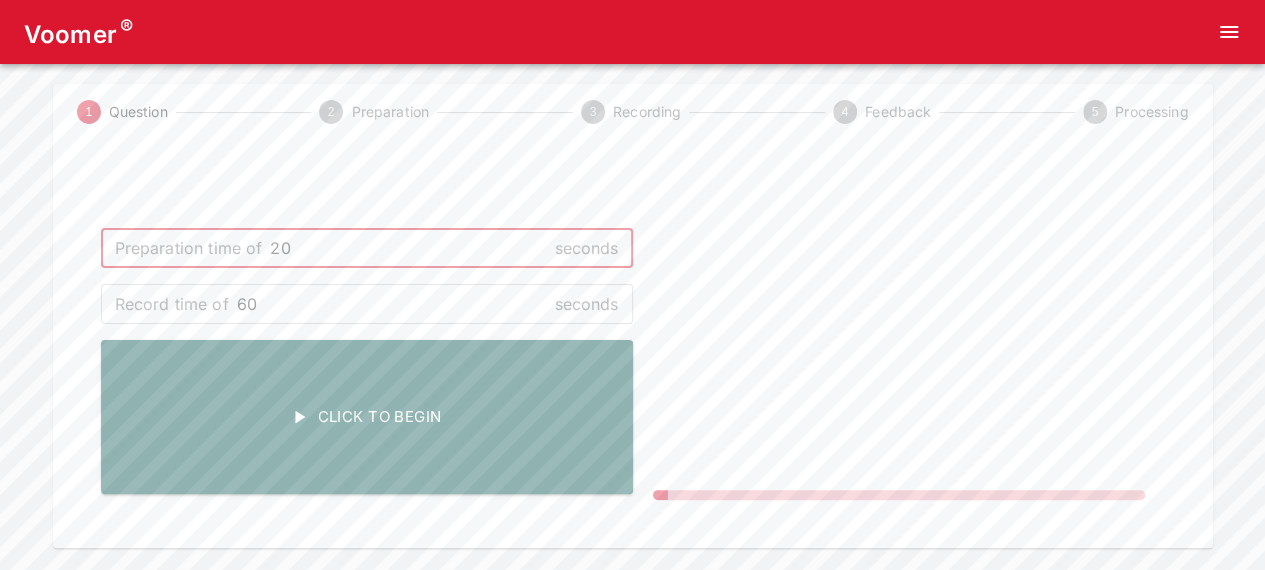 click on "20" at bounding box center (408, 248) 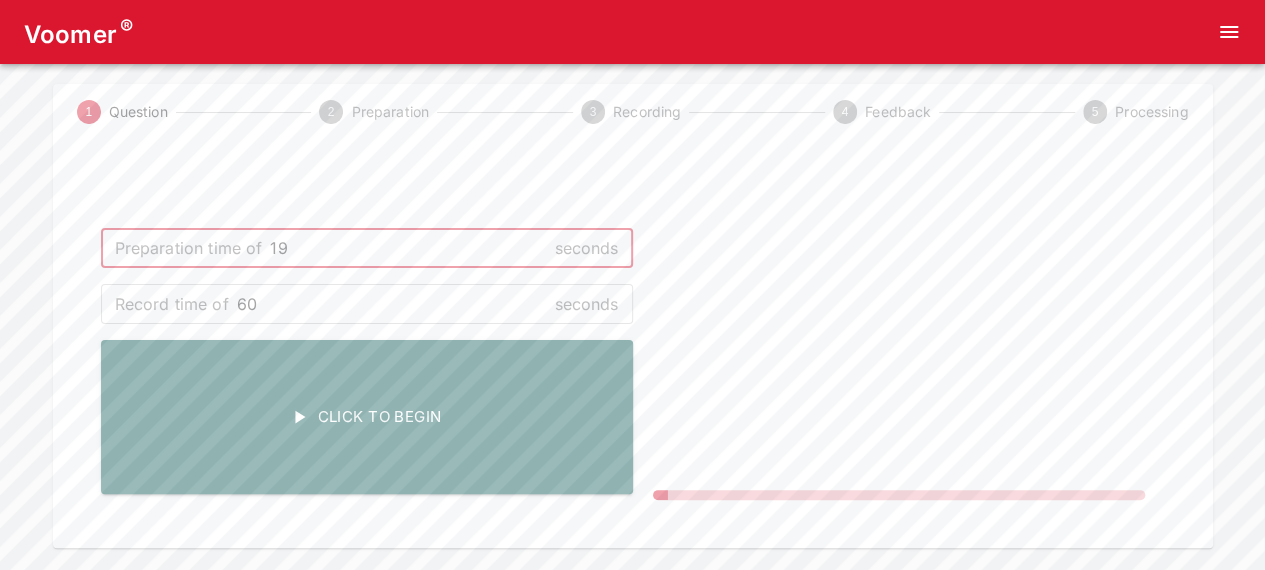 click on "19" at bounding box center (408, 248) 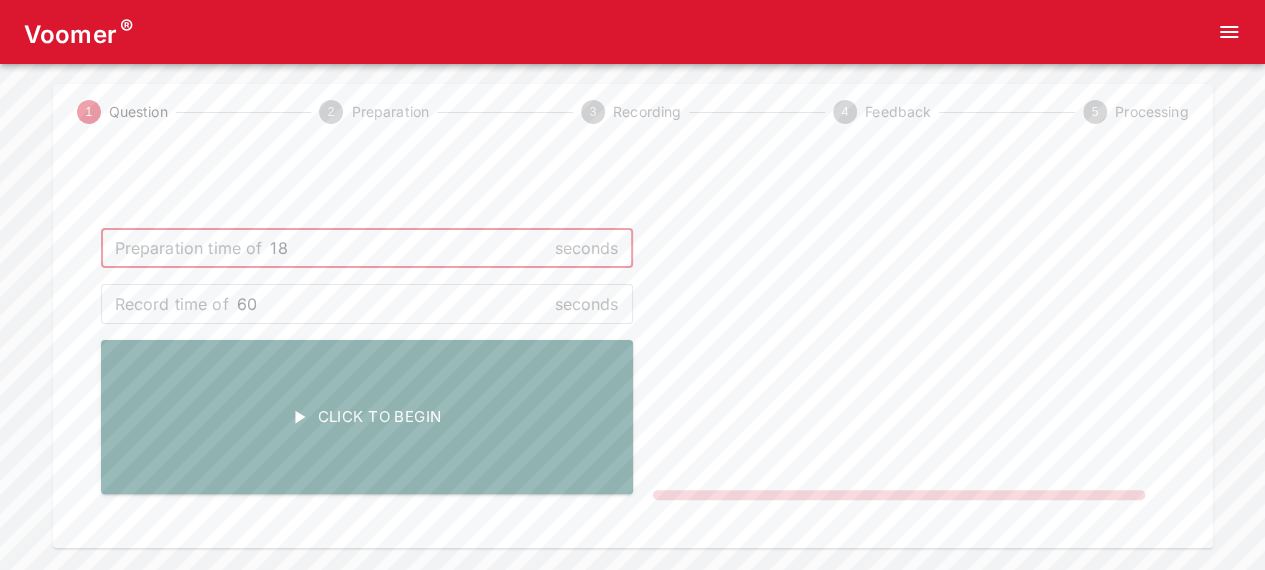 click on "18" at bounding box center (408, 248) 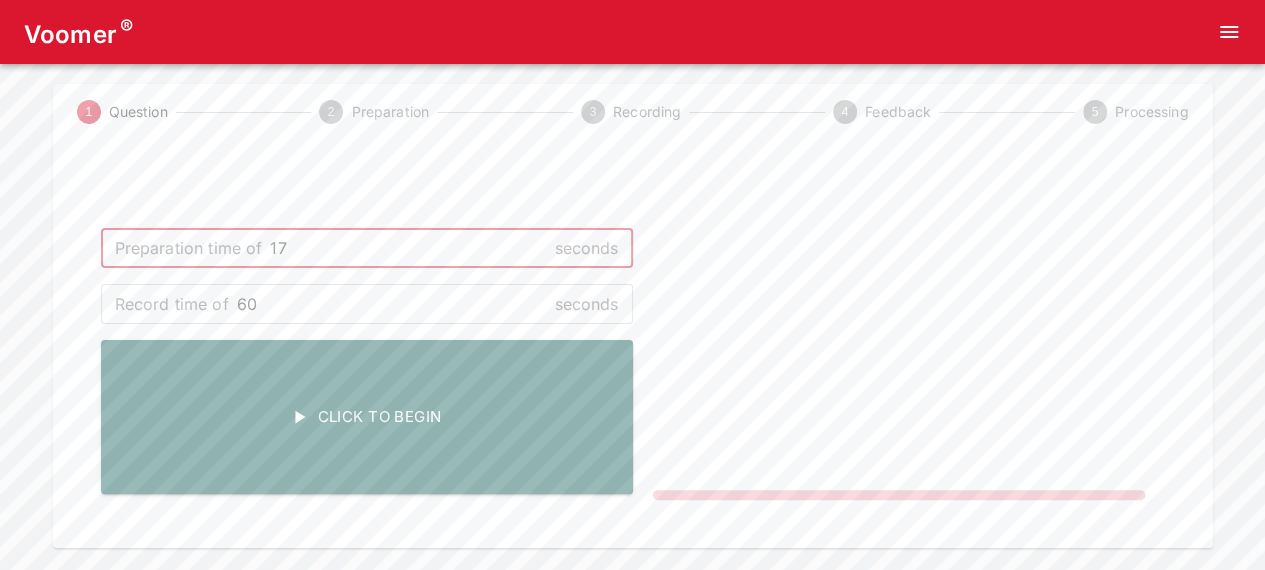click on "17" at bounding box center (408, 248) 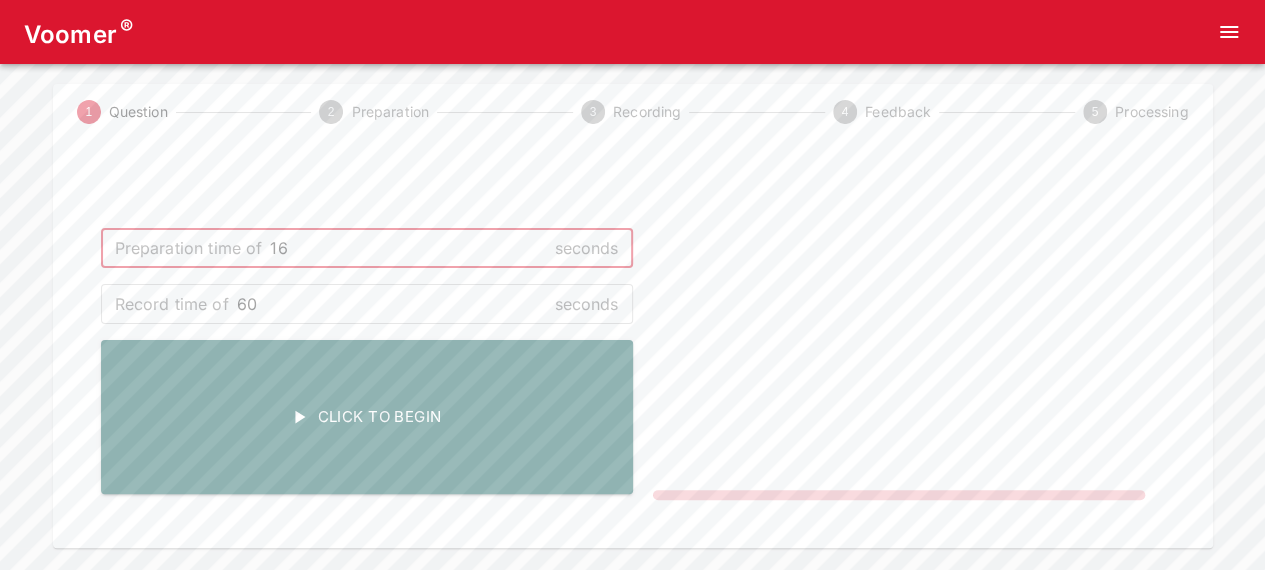 click on "16" at bounding box center (408, 248) 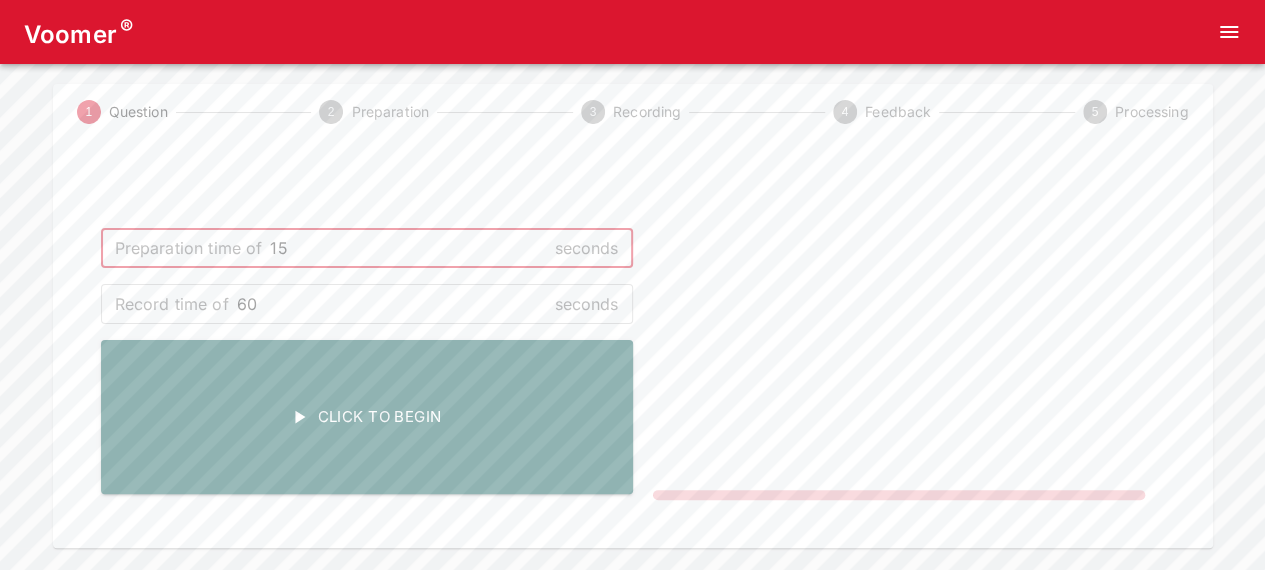 click on "15" at bounding box center (408, 248) 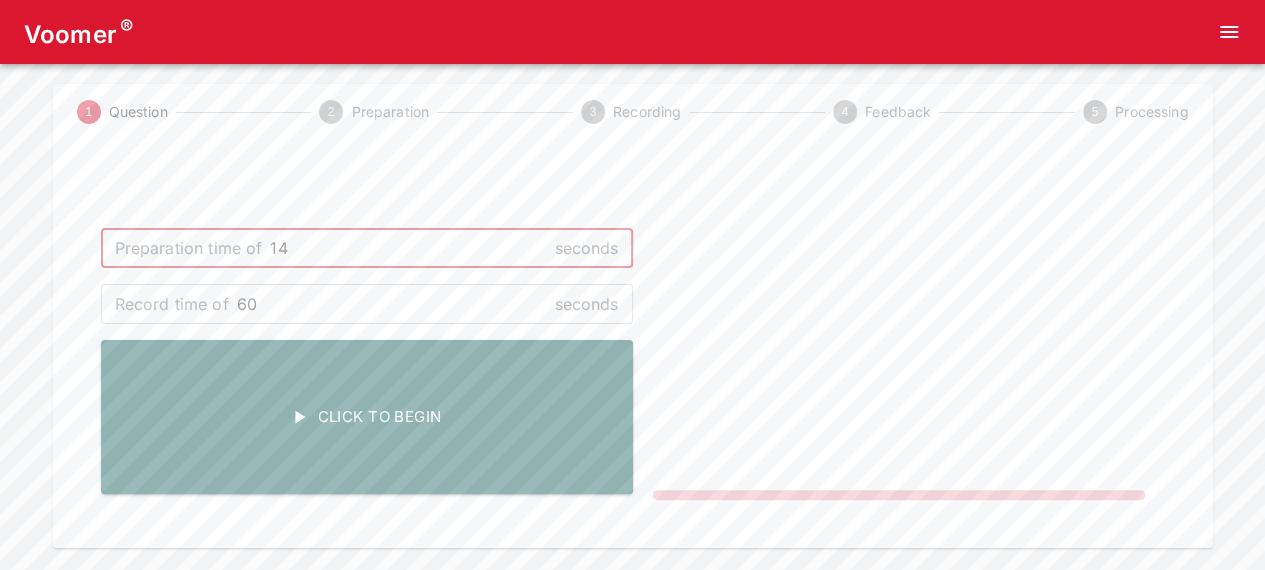 click on "14" at bounding box center [408, 248] 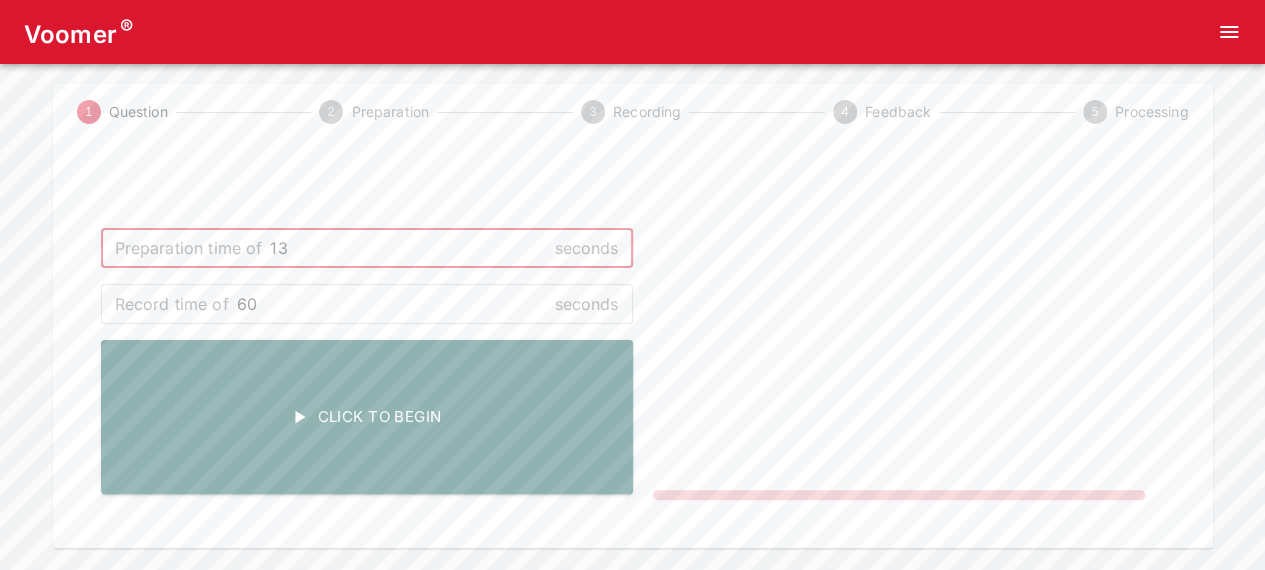 click on "13" at bounding box center [408, 248] 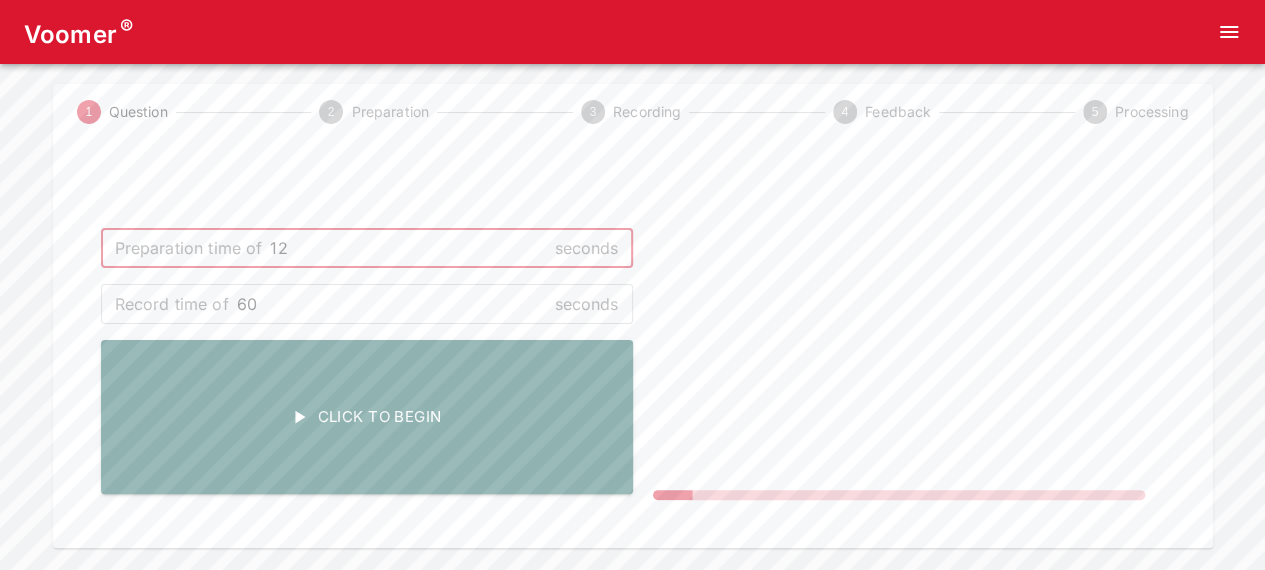 click on "12" at bounding box center [408, 248] 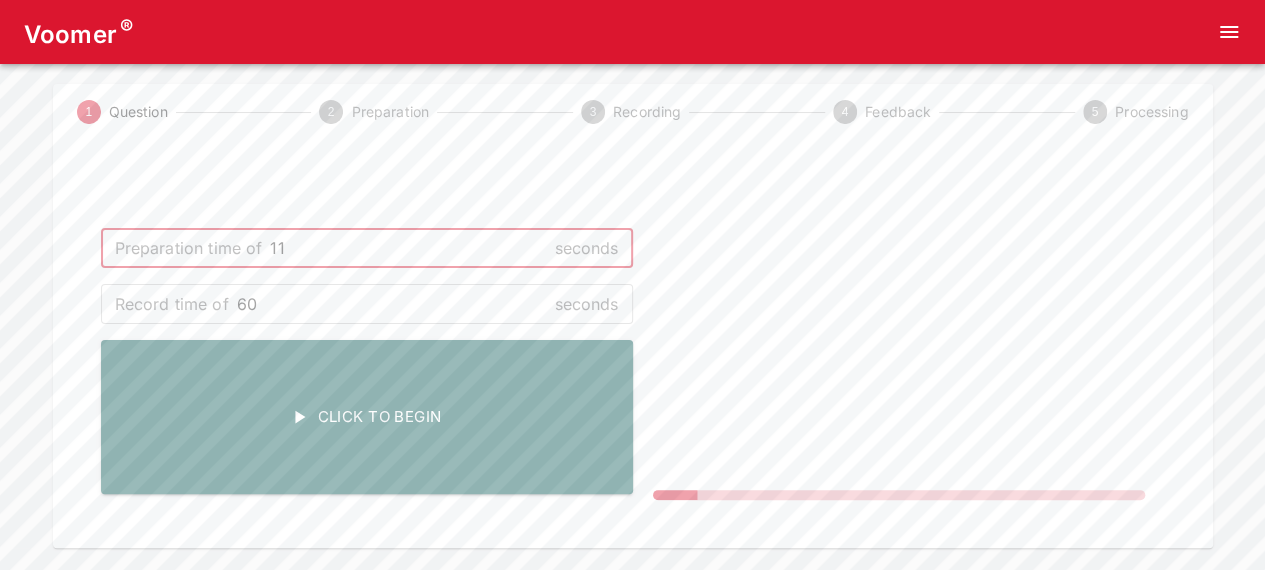 click on "11" at bounding box center [408, 248] 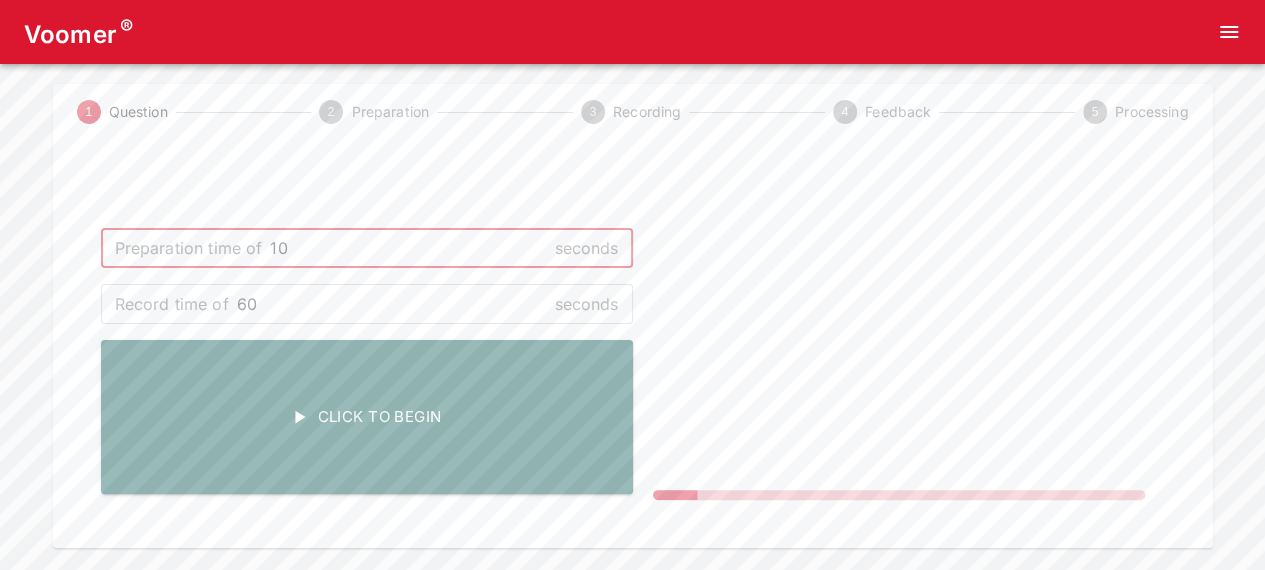 click on "10" at bounding box center [408, 248] 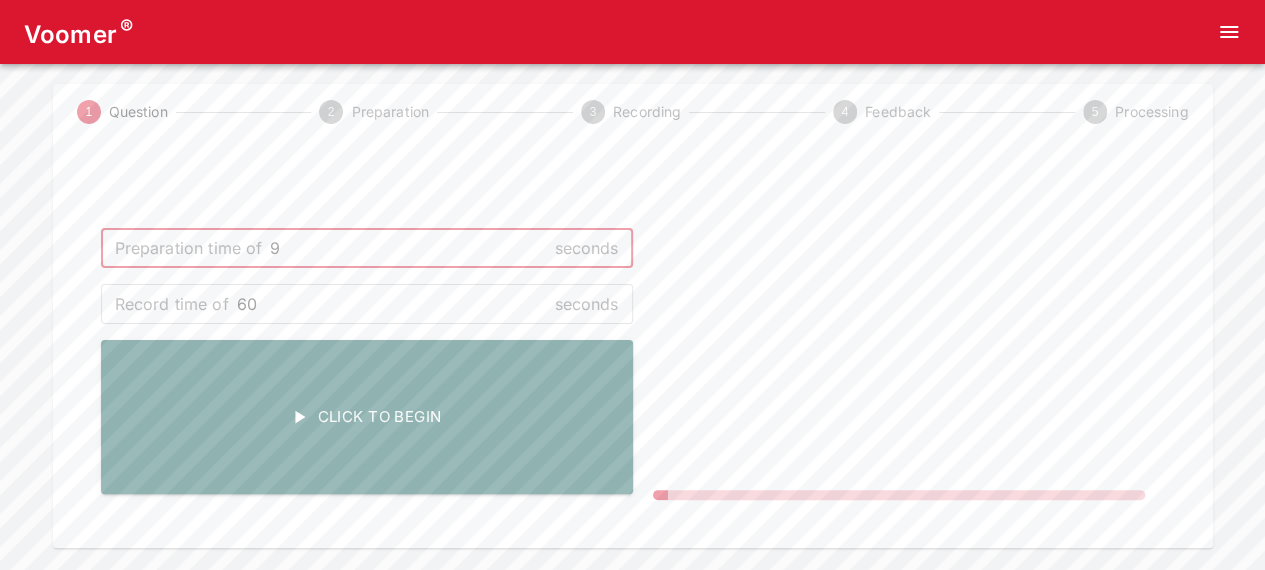 click on "9" at bounding box center (408, 248) 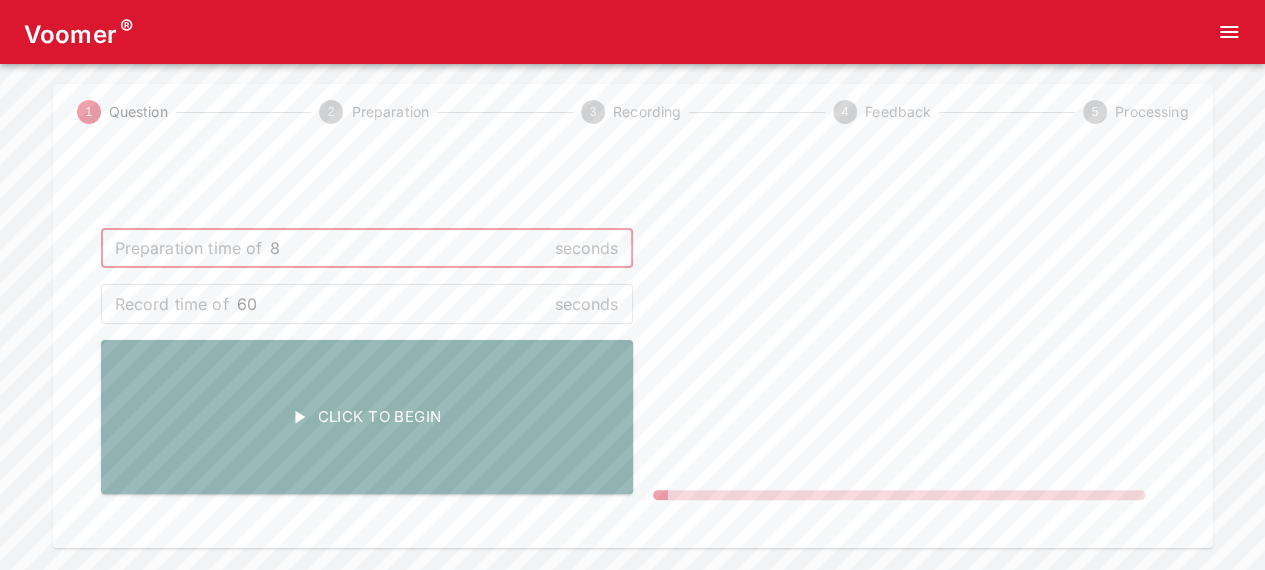 click on "8" at bounding box center (408, 248) 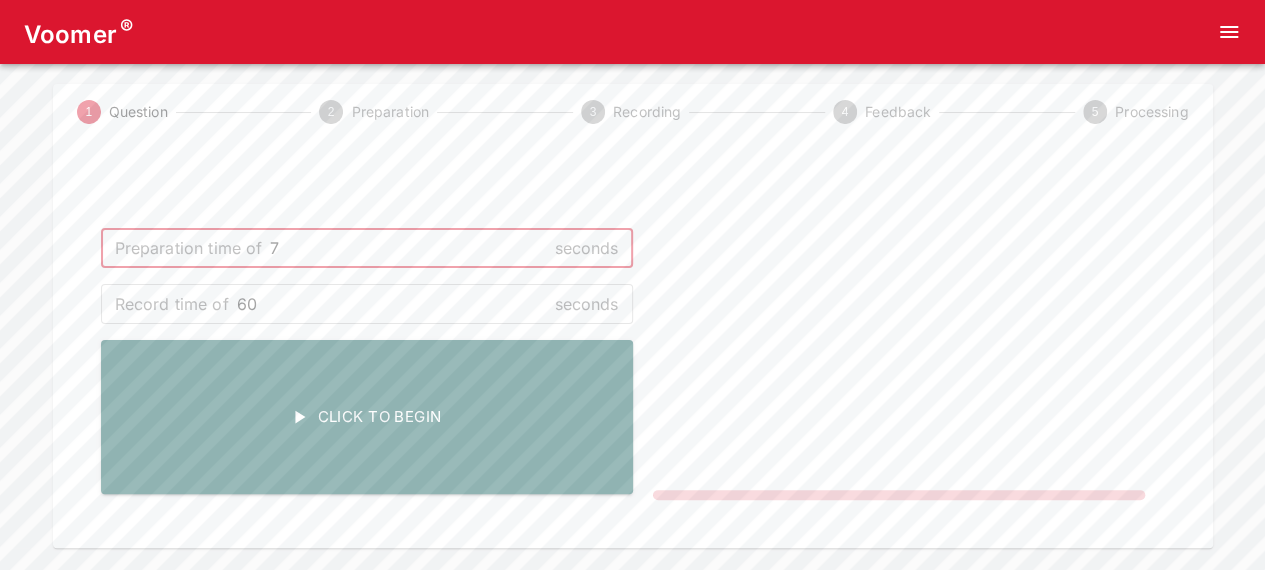 click on "7" at bounding box center (408, 248) 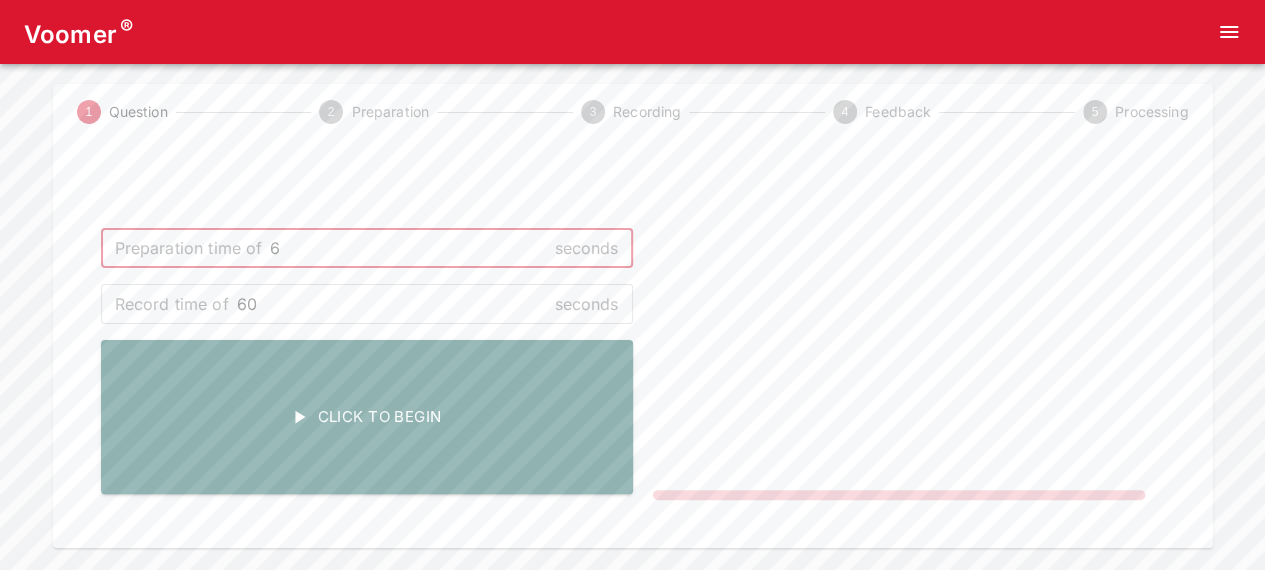 click on "6" at bounding box center (408, 248) 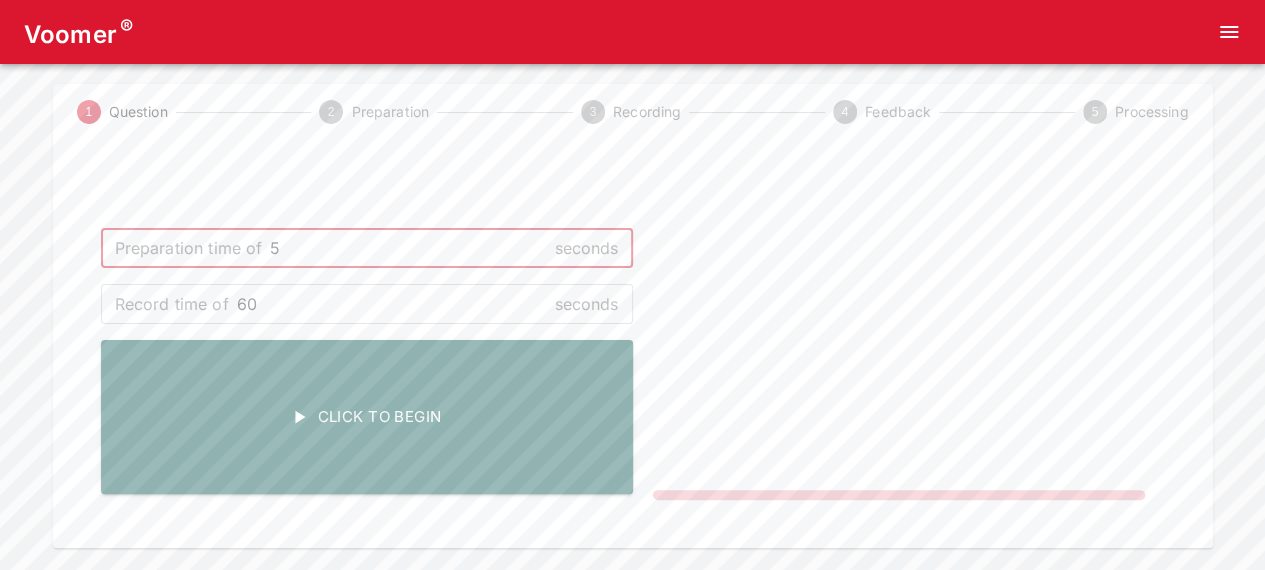 type on "5" 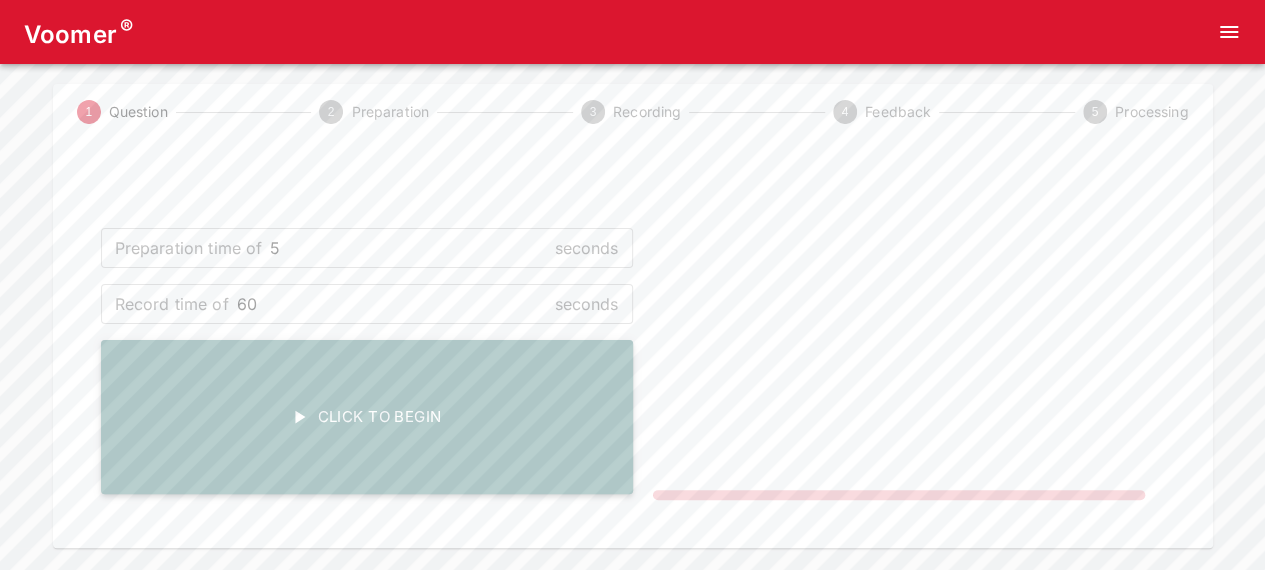 click on "Click To Begin" at bounding box center (367, 417) 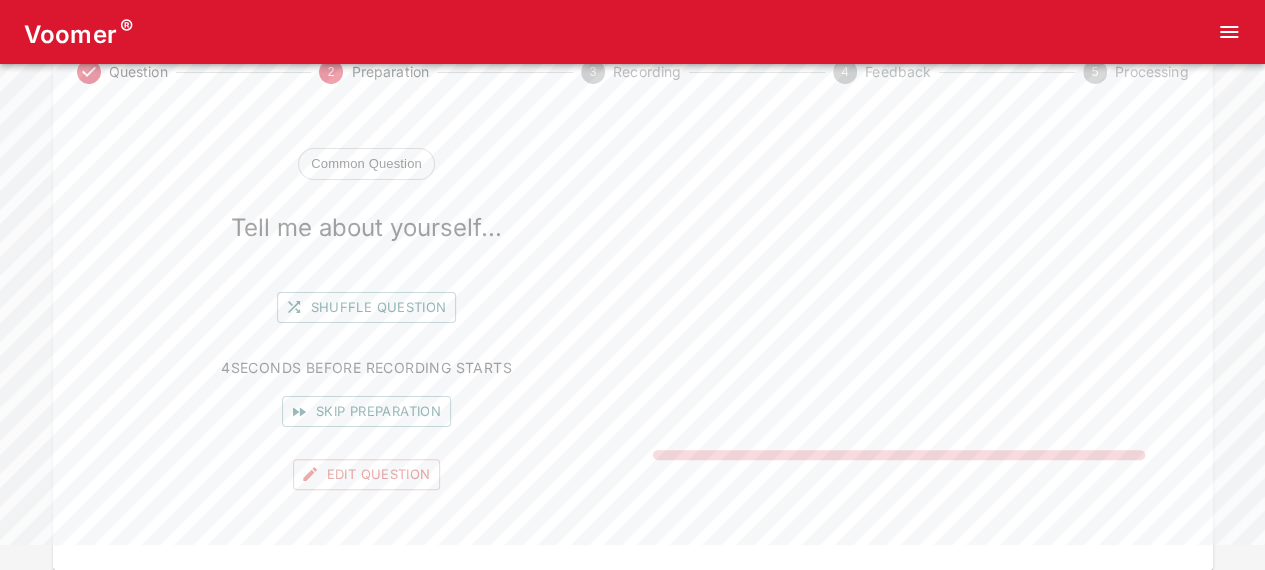 scroll, scrollTop: 60, scrollLeft: 0, axis: vertical 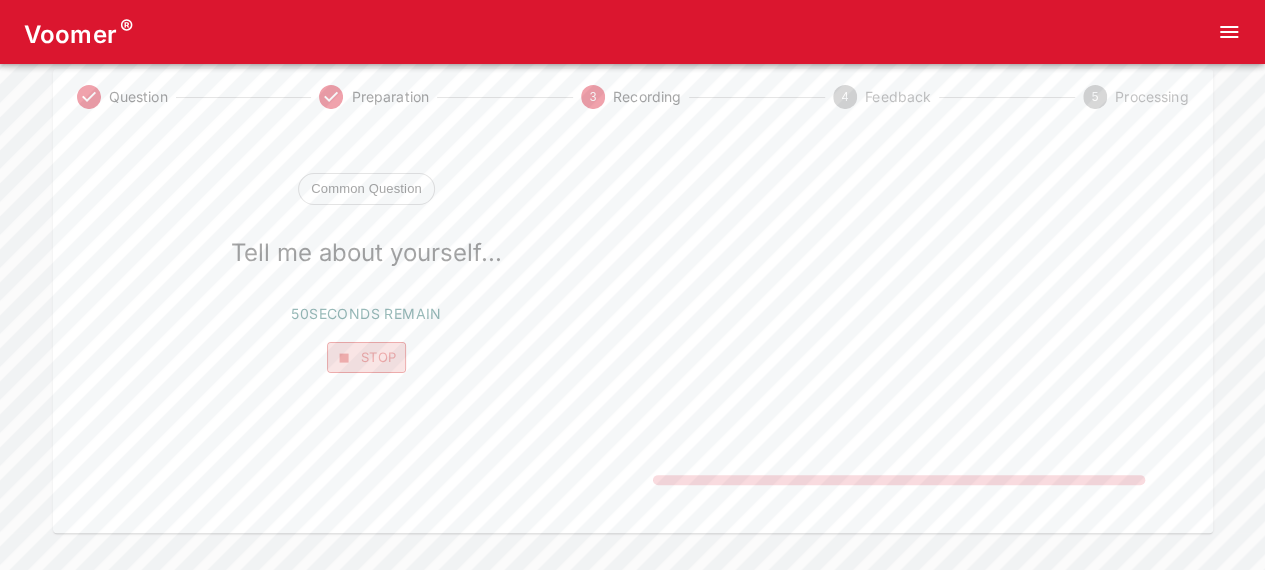 click on "Stop" at bounding box center (367, 357) 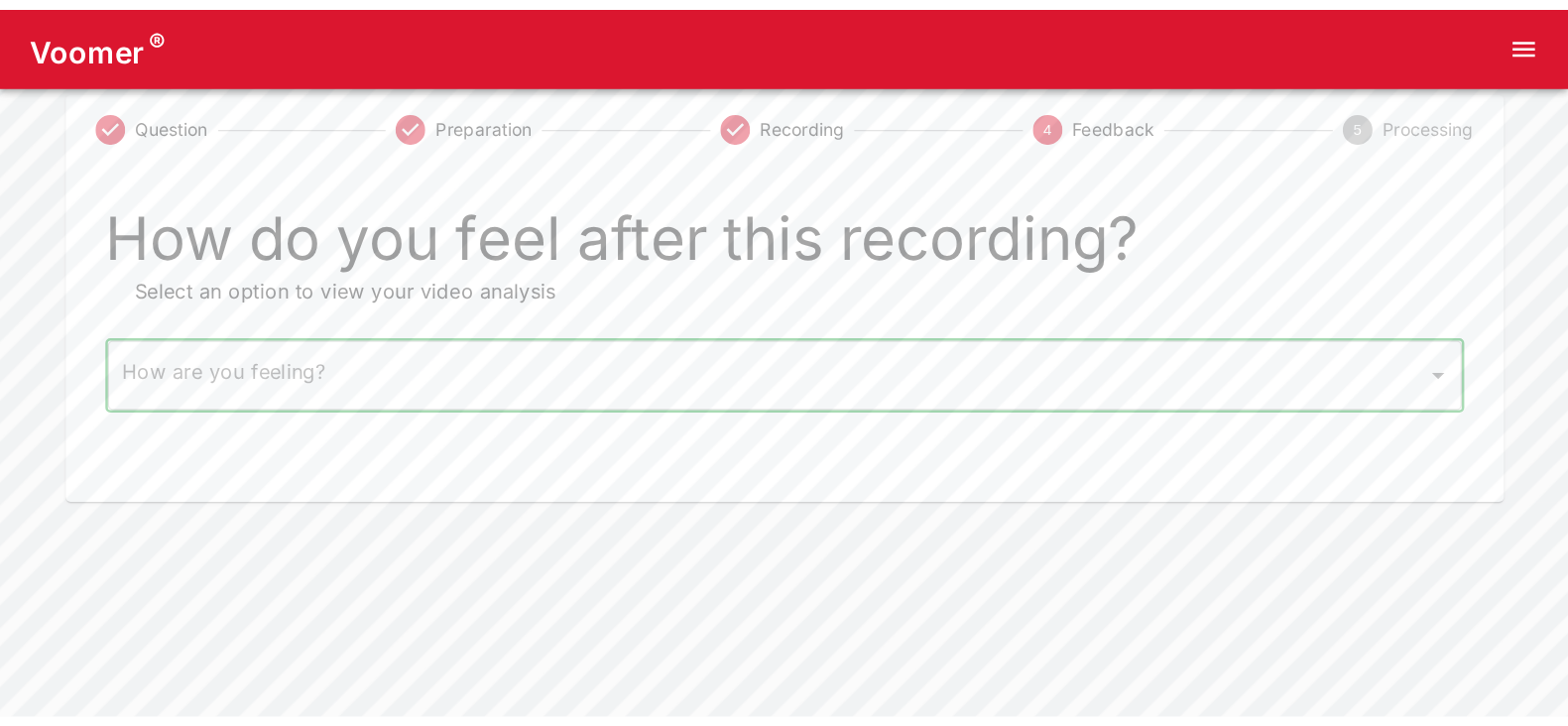 scroll, scrollTop: 0, scrollLeft: 0, axis: both 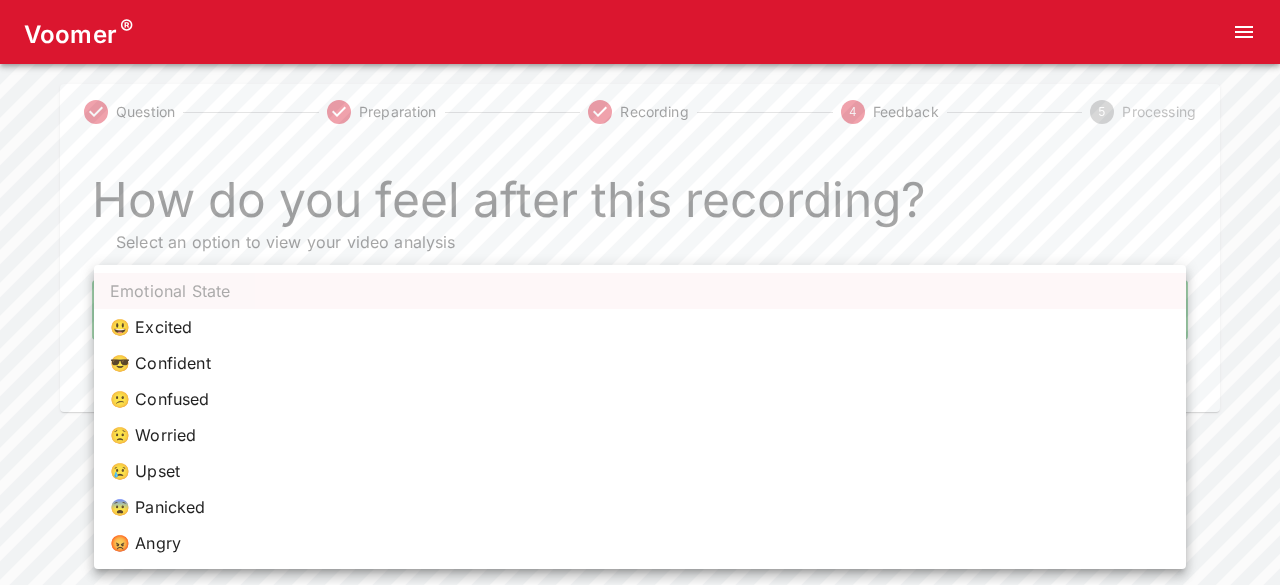 click on "Voomer ® Question Preparation Recording 4 Feedback 5 Processing How do you feel after this recording? Select an option to view your video analysis How are you feeling? ​ How are you feeling? Home Analysis Tokens: ~ Pricing Log Out Emotional State  😃 Excited  😎 Confident  😕 Confused 😟 Worried  😢 Upset  😨 Panicked  😡 Angry" at bounding box center [640, 206] 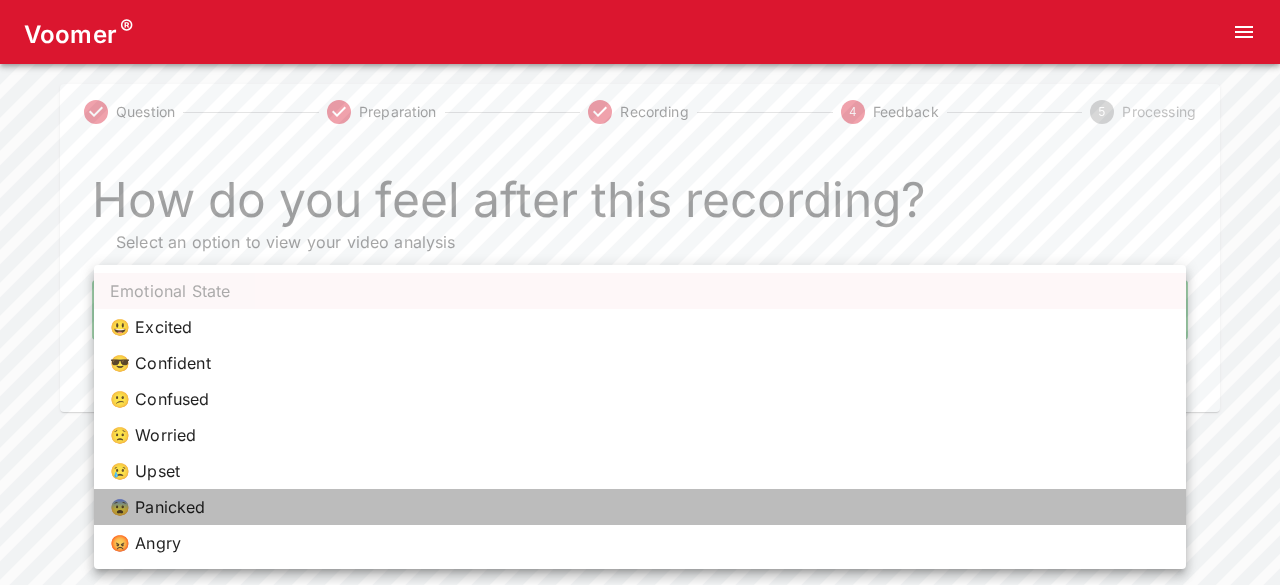 click on "😨 Panicked" at bounding box center [640, 507] 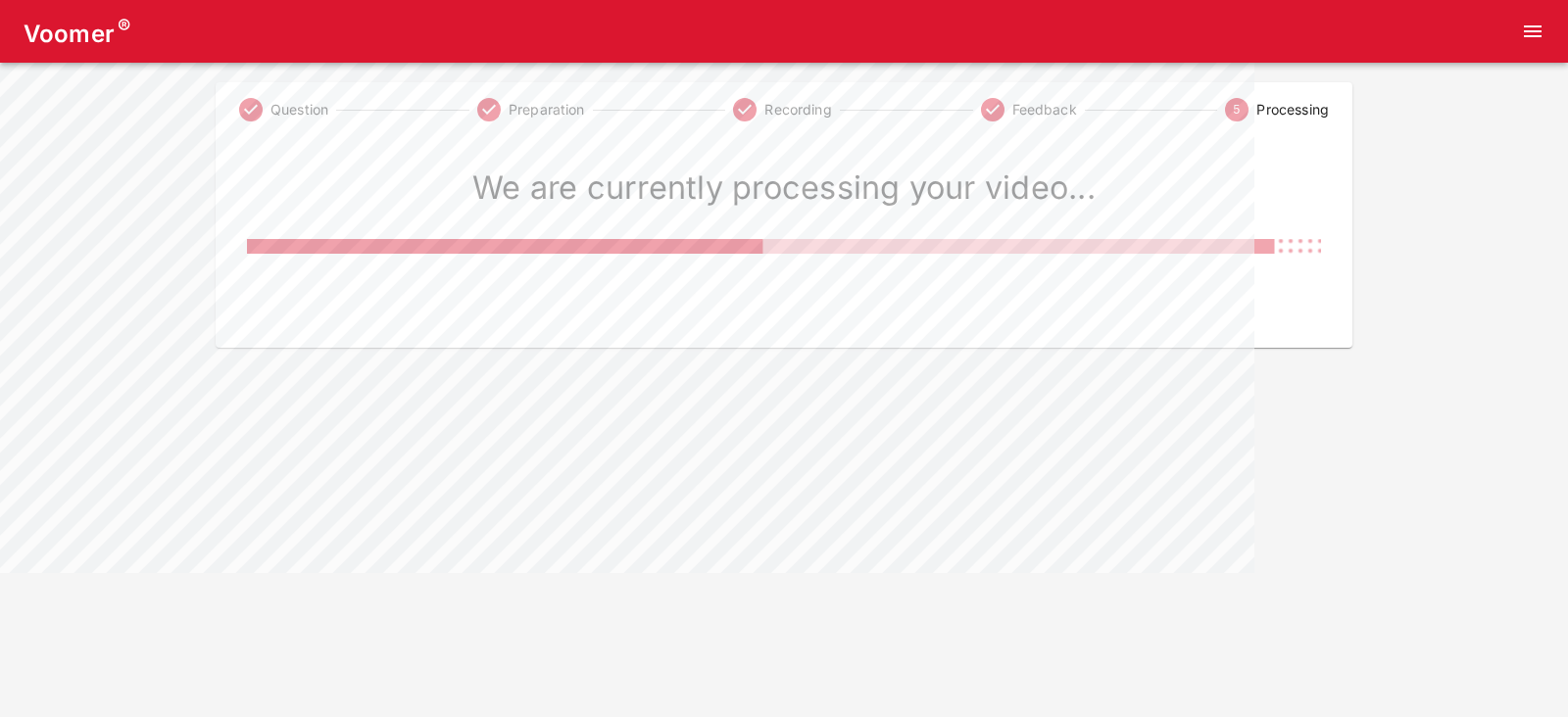 drag, startPoint x: 1223, startPoint y: 1, endPoint x: 835, endPoint y: 359, distance: 527.928 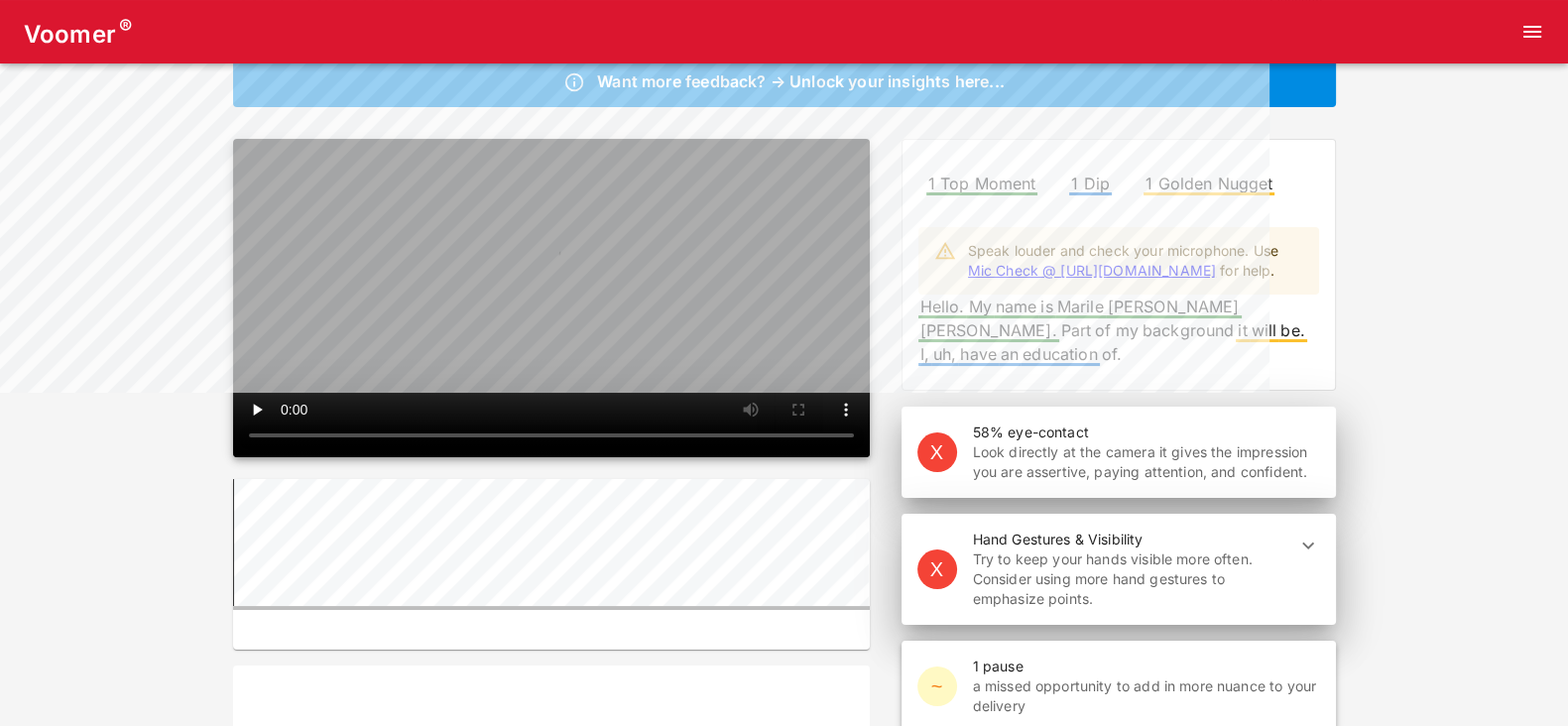 scroll, scrollTop: 188, scrollLeft: 0, axis: vertical 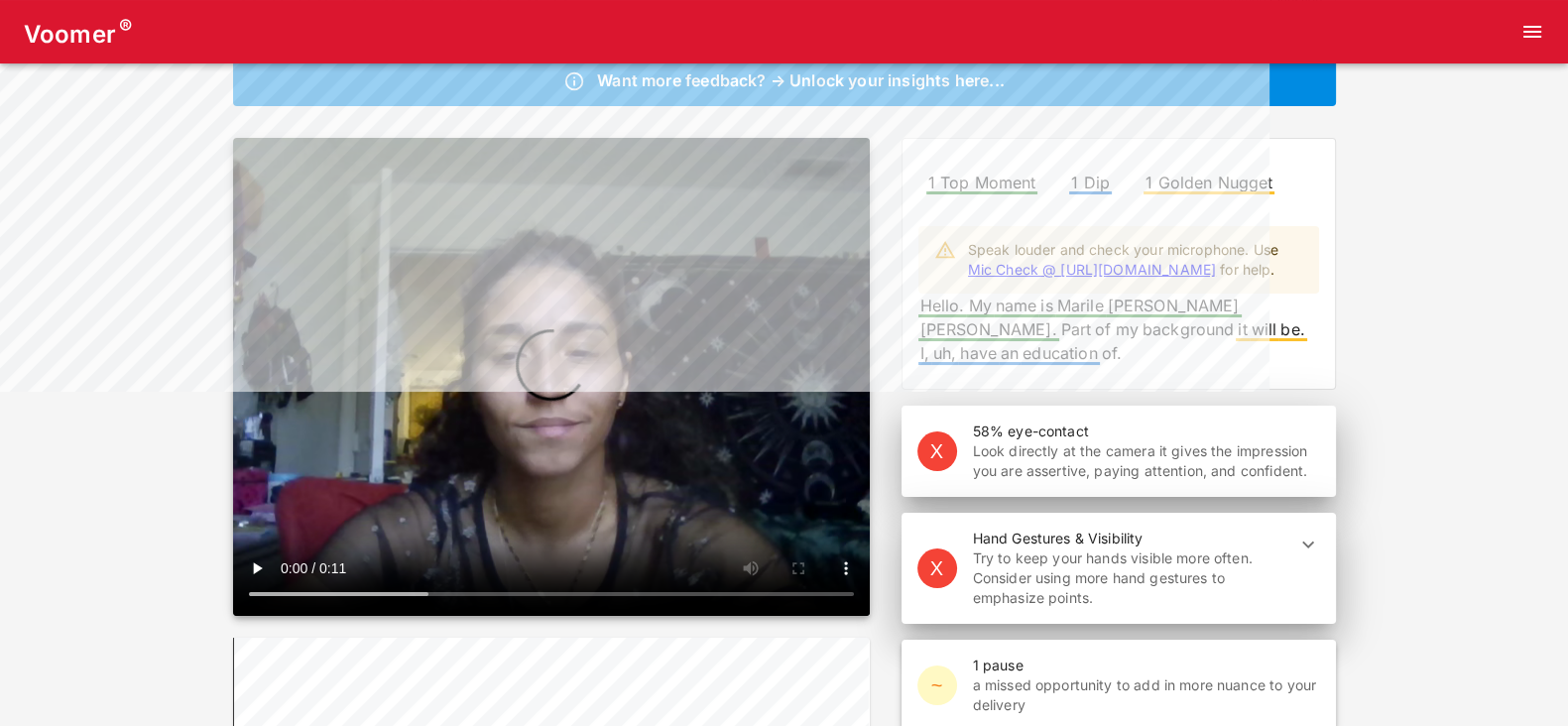click on "Voomer ® Practice Again Tell me about yourself... Common Question Want more feedback? → Unlock your insights here... hello name [PERSON_NAME] part background uh education 1 Top Moment 1 Dip 1 Golden Nugget Speak louder and check your microphone. Use   Mic Check @ [URL][DOMAIN_NAME]   for help. Hello. My name is [PERSON_NAME]. Part of my background it will be. I, uh, have an education of. X 58% eye-contact Look directly at the camera it gives the impression you are assertive, paying attention, and confident.  X Hand Gestures & Visibility Try to keep your hands visible more often. Consider using more hand gestures to emphasize points.  ~ 1 pause a missed opportunity to add in more nuance to your delivery ✓ 1 filler words Fantastic work - filler words are banished! ✓ 0 low-quality language Incredible work! ✓ Background Noise Your audio environment sounds clean and professional." at bounding box center (784, 597) 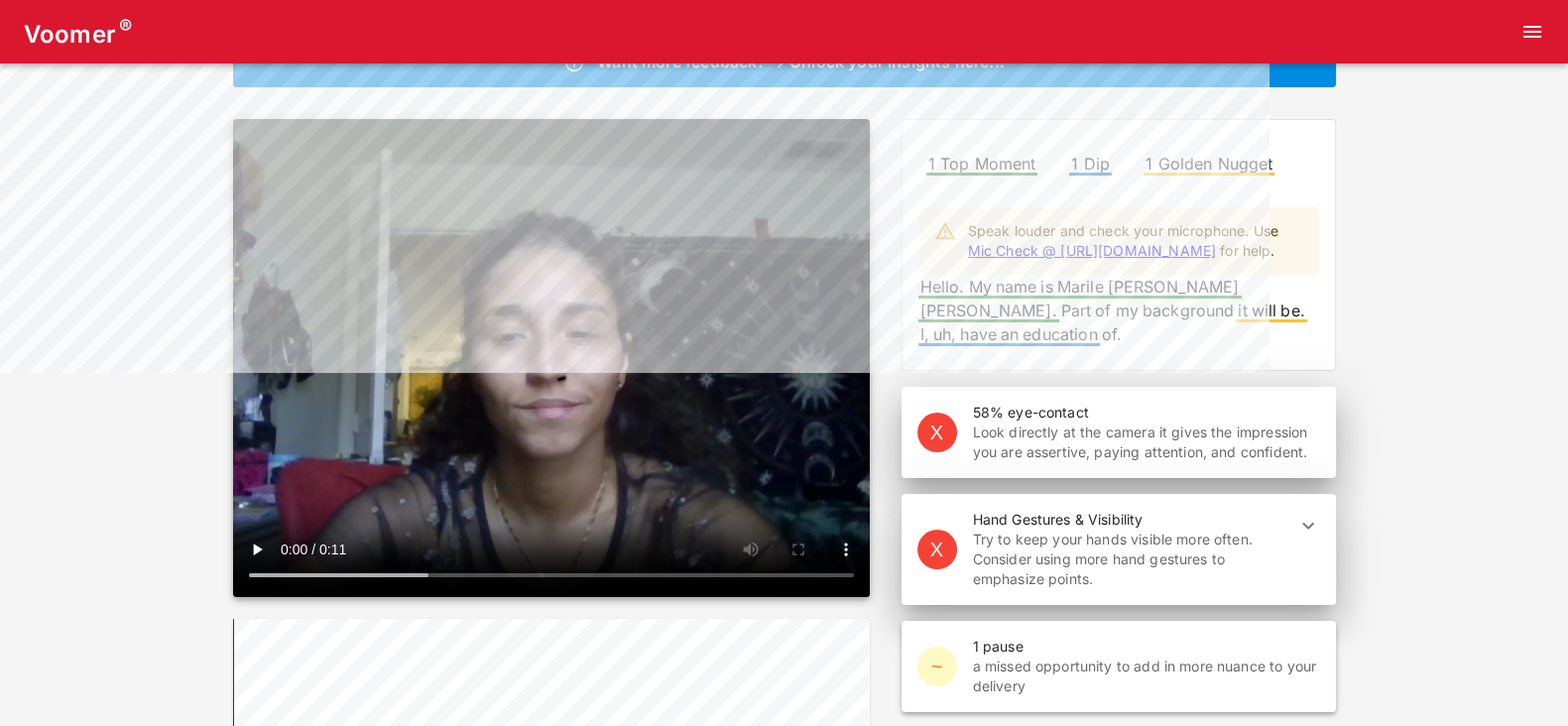 scroll, scrollTop: 207, scrollLeft: 0, axis: vertical 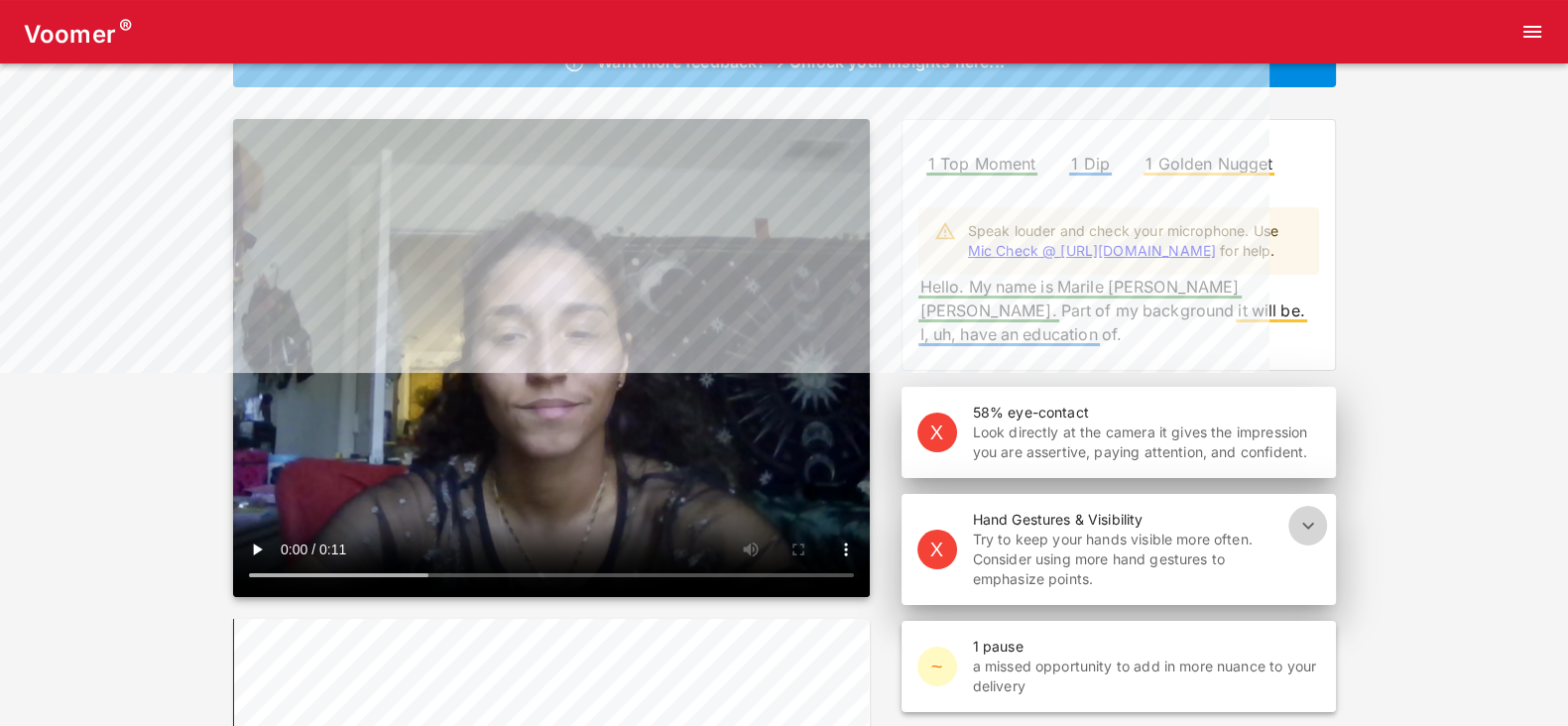 click at bounding box center [1308, 526] 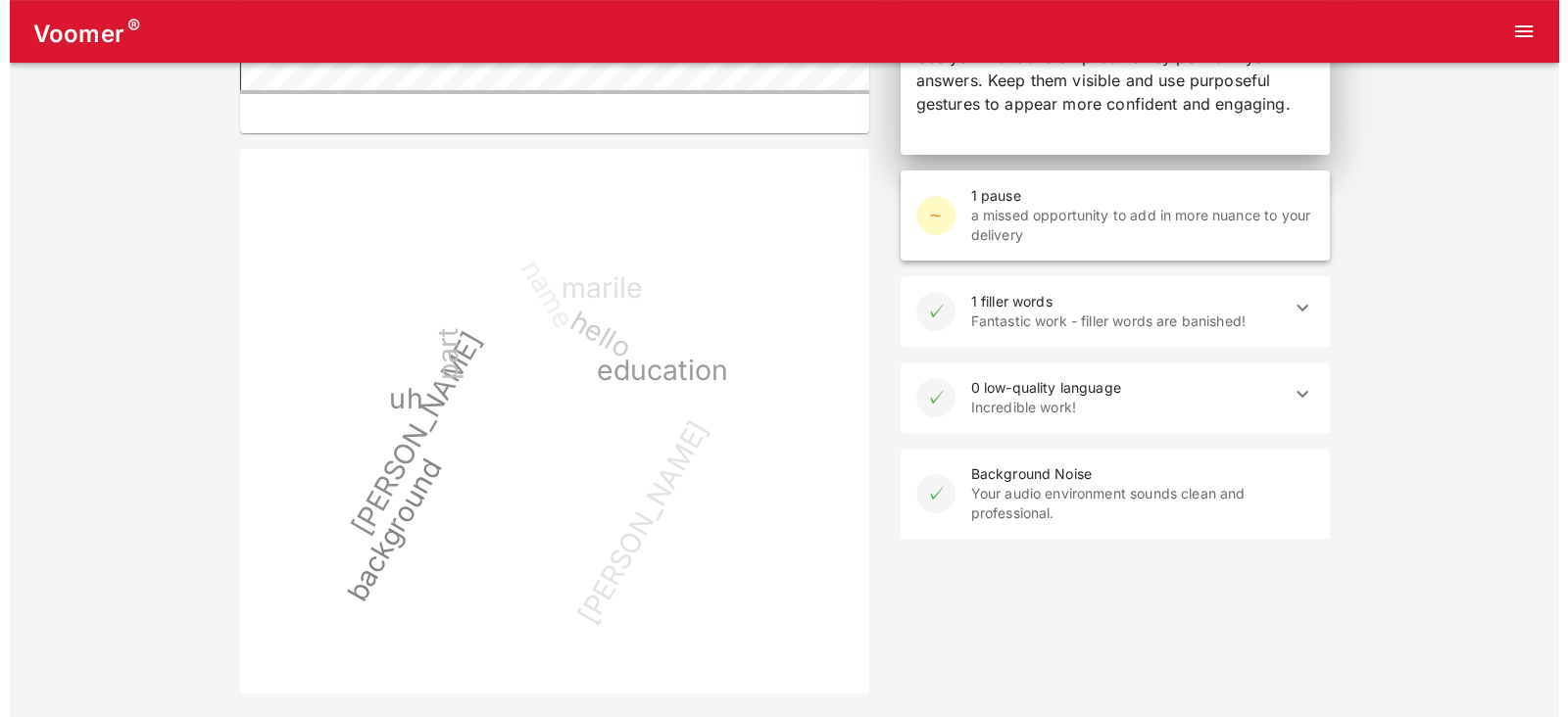 scroll, scrollTop: 0, scrollLeft: 0, axis: both 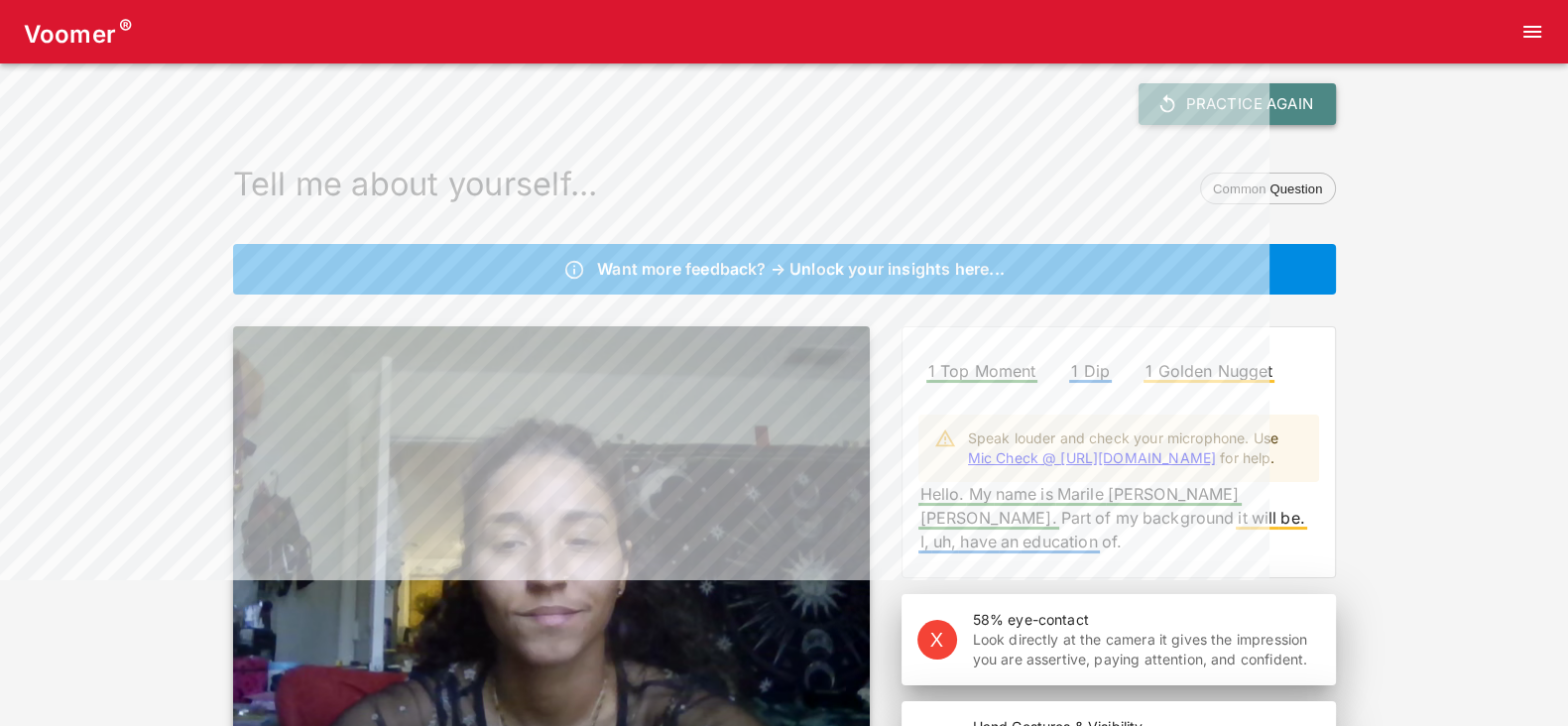click on "Practice Again" at bounding box center (1237, 104) 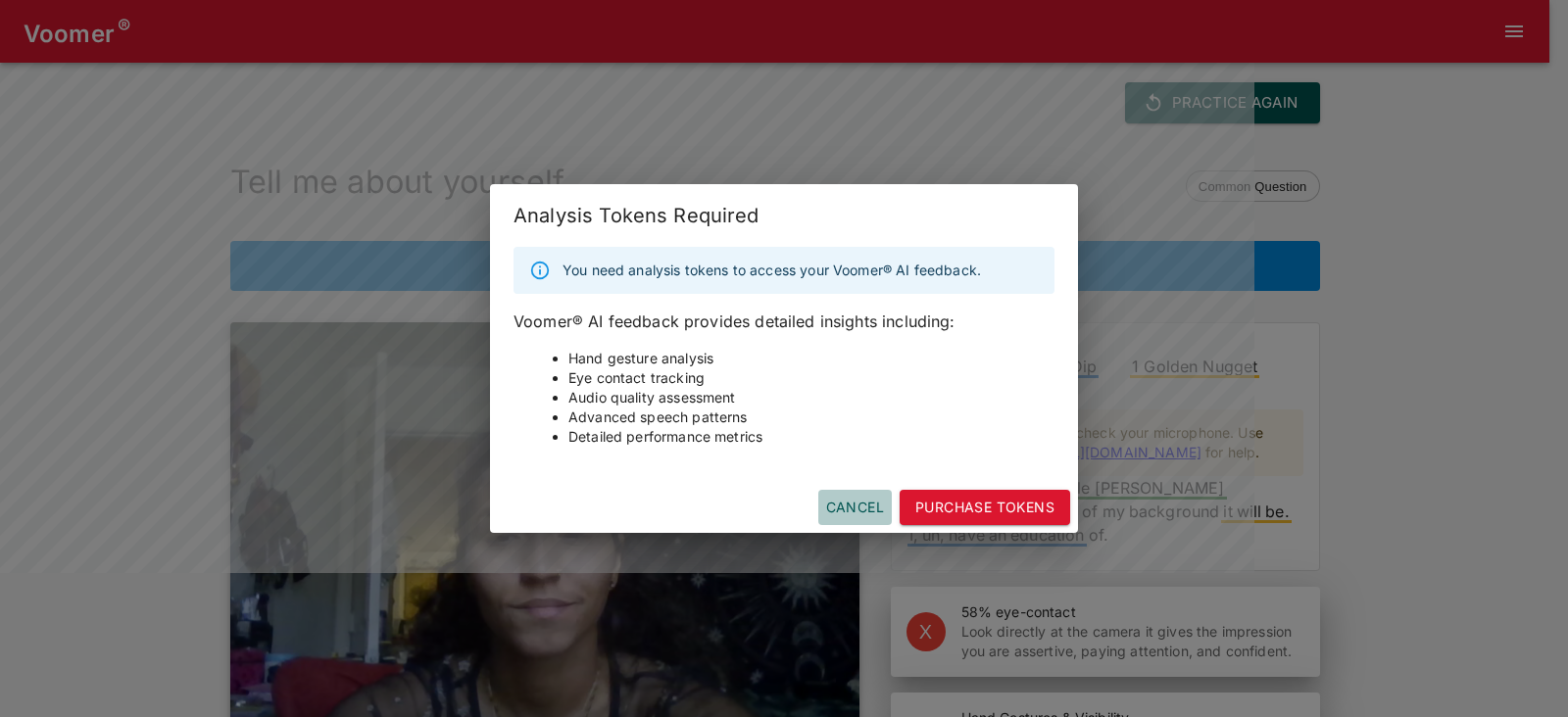 click on "Cancel" at bounding box center (855, 507) 